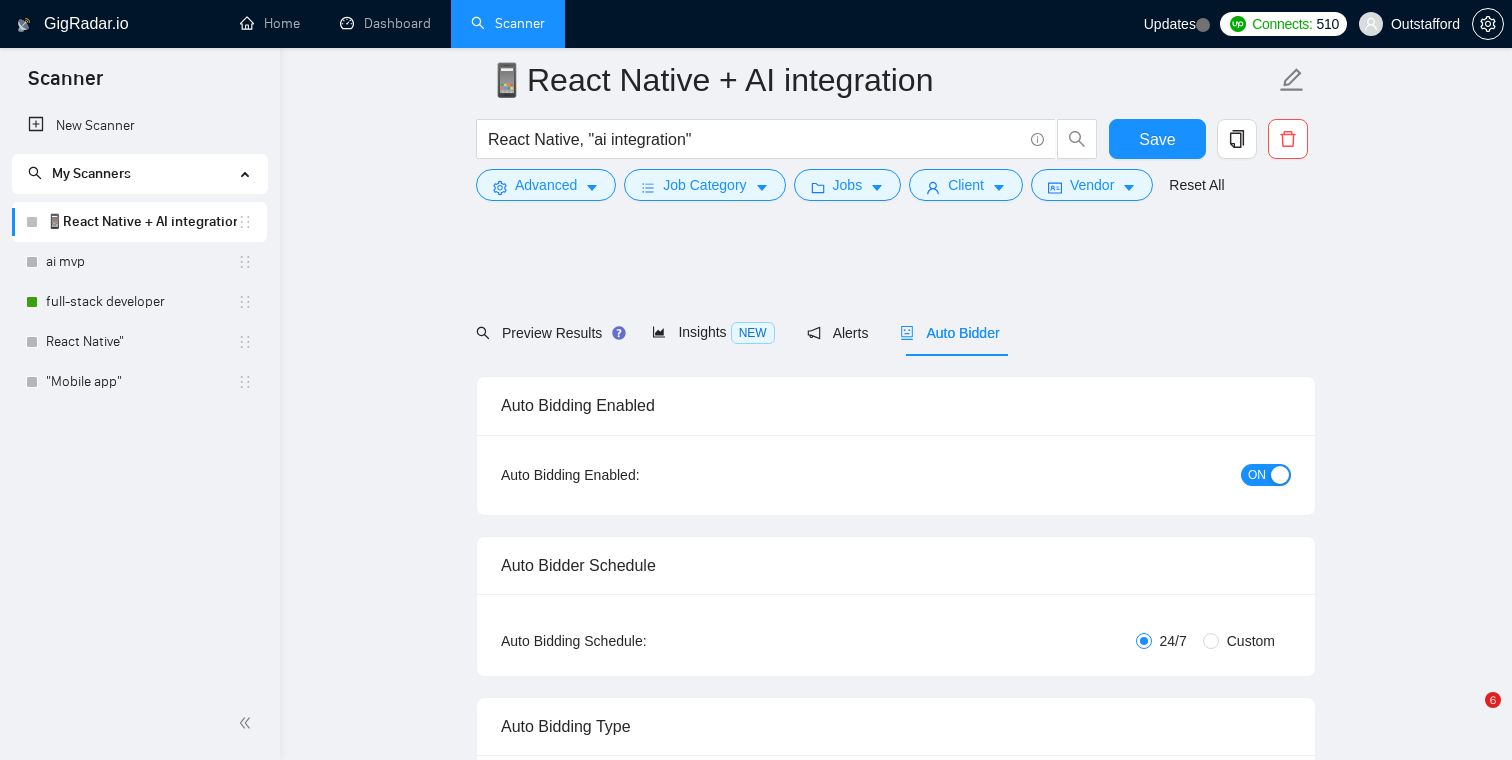 scroll, scrollTop: 1338, scrollLeft: 0, axis: vertical 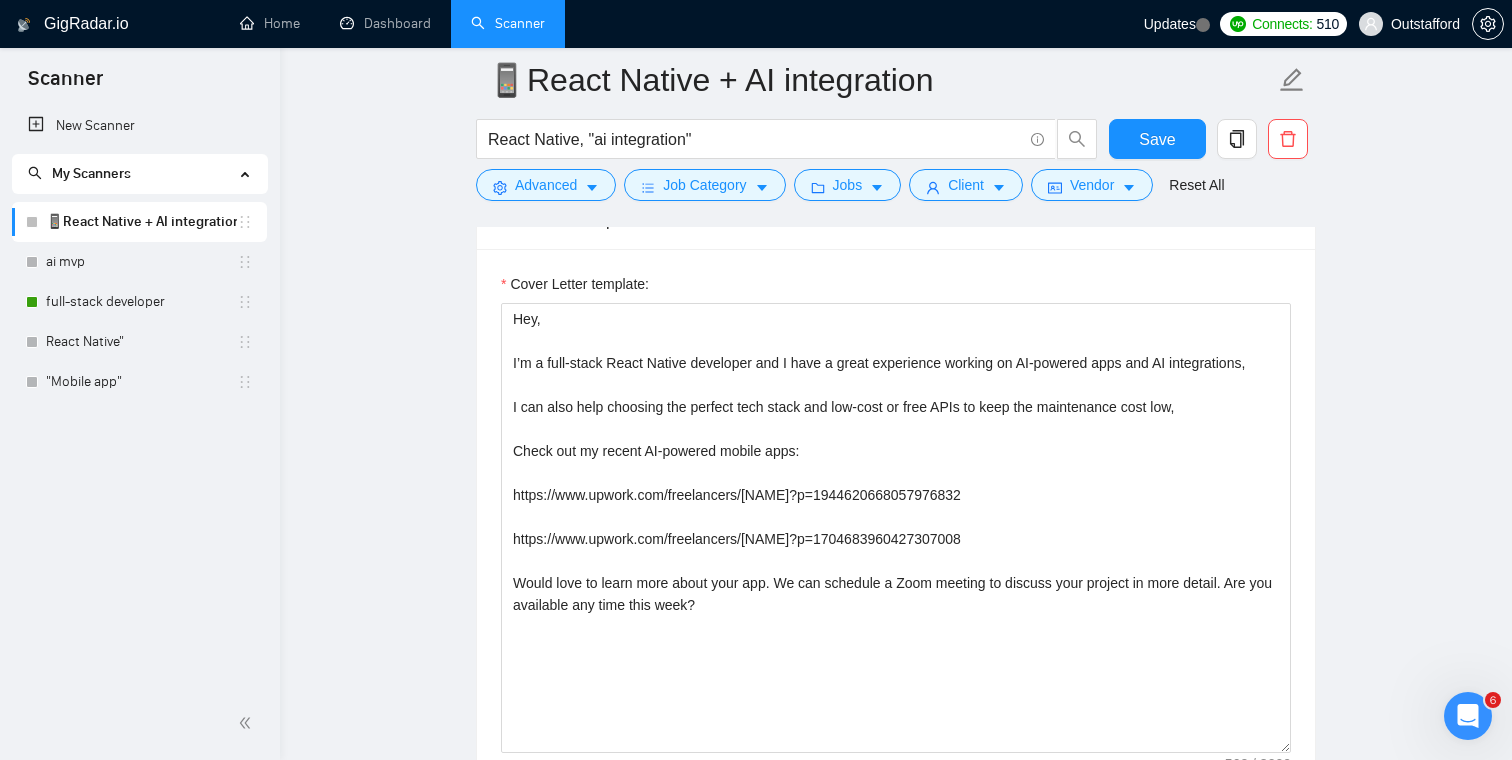 drag, startPoint x: 0, startPoint y: 0, endPoint x: 383, endPoint y: 200, distance: 432.07523 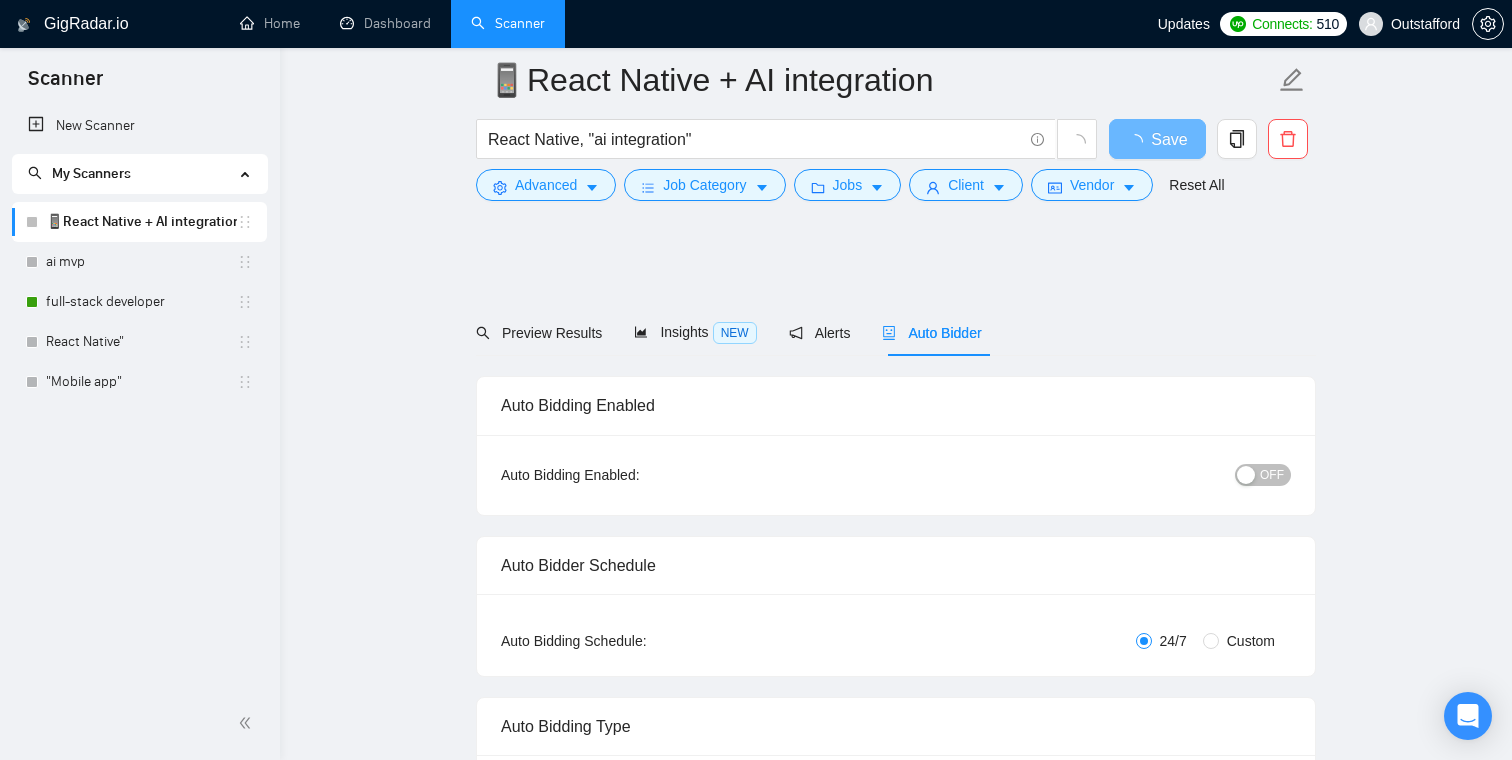 scroll, scrollTop: 1338, scrollLeft: 0, axis: vertical 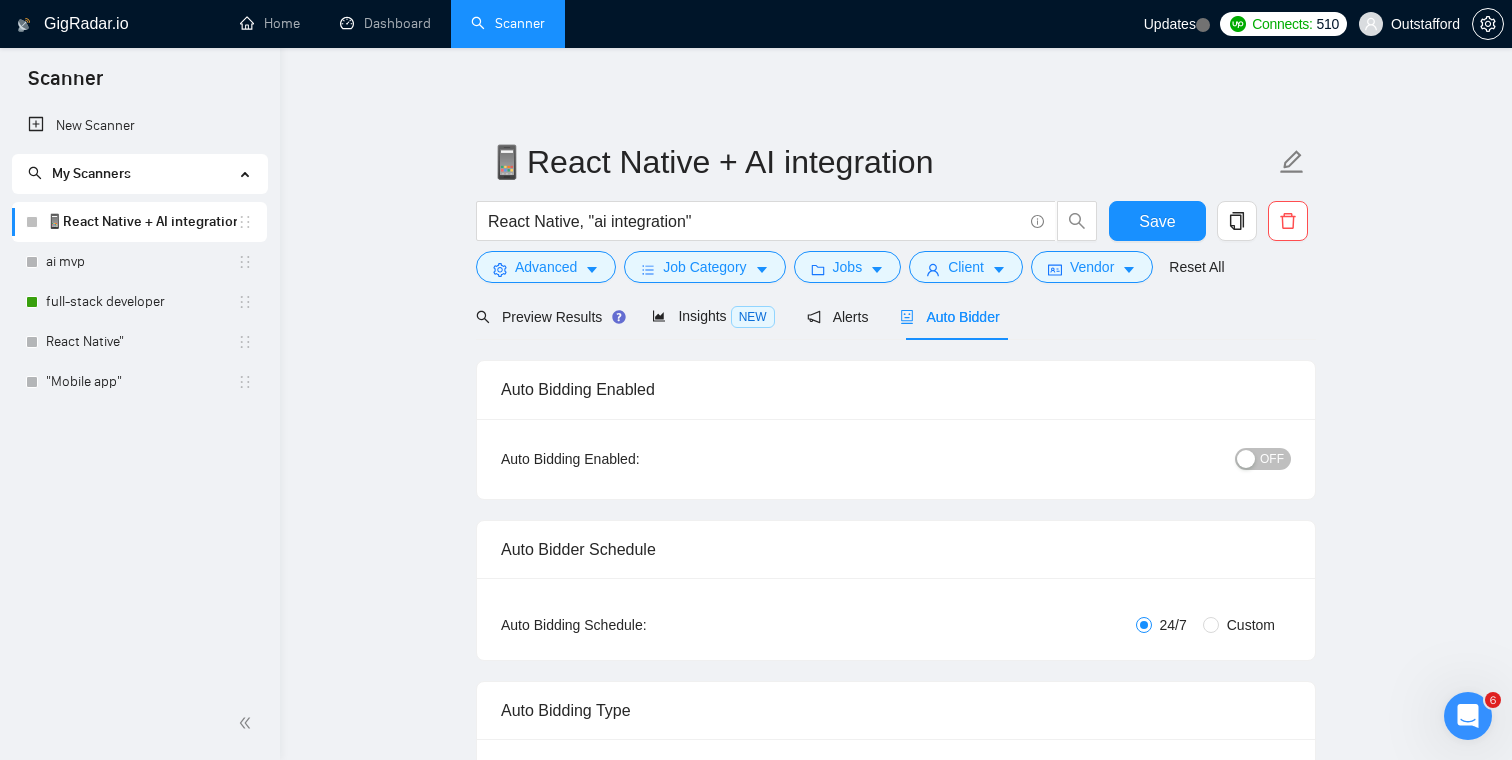 click on "OFF" at bounding box center [1272, 459] 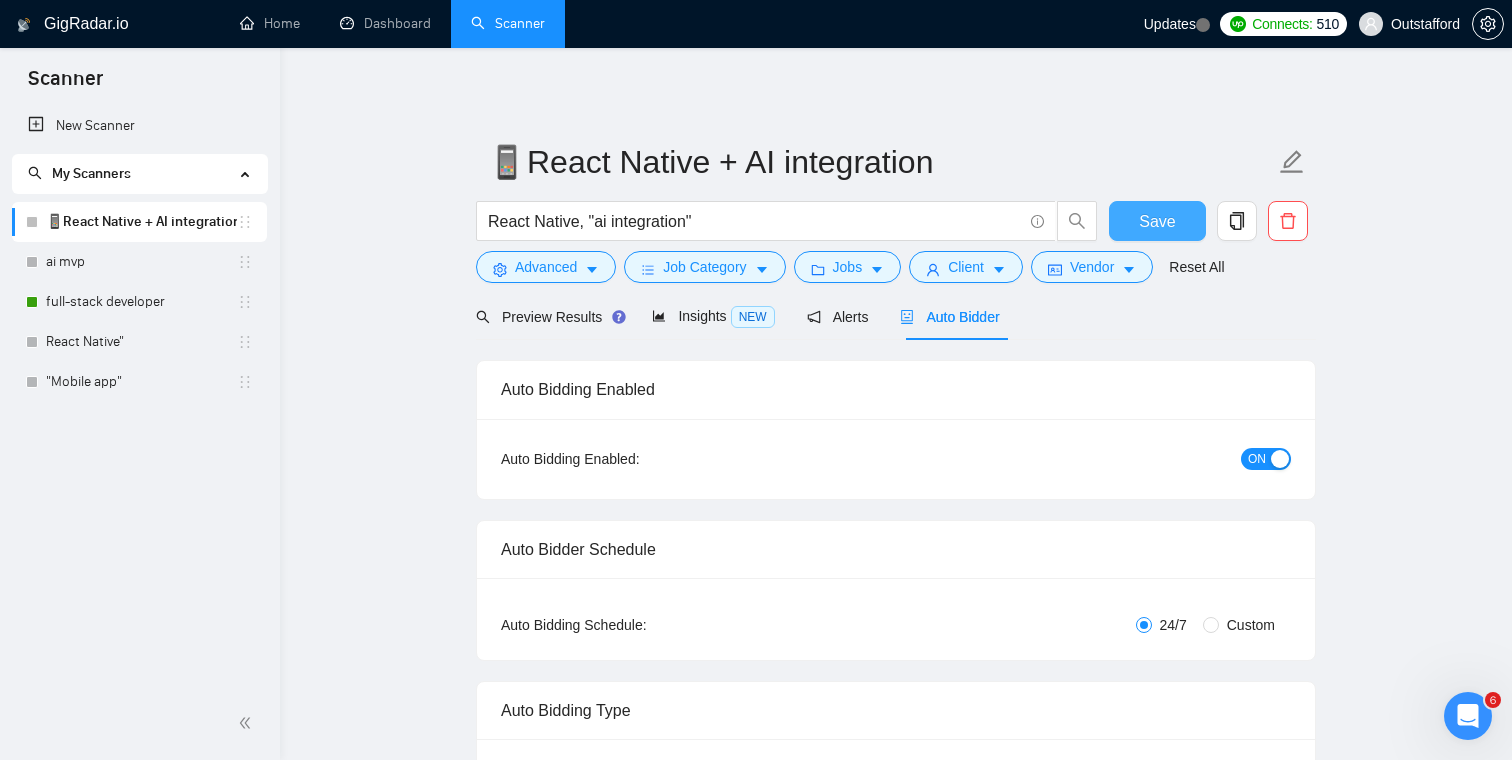 click on "Save" at bounding box center (1157, 221) 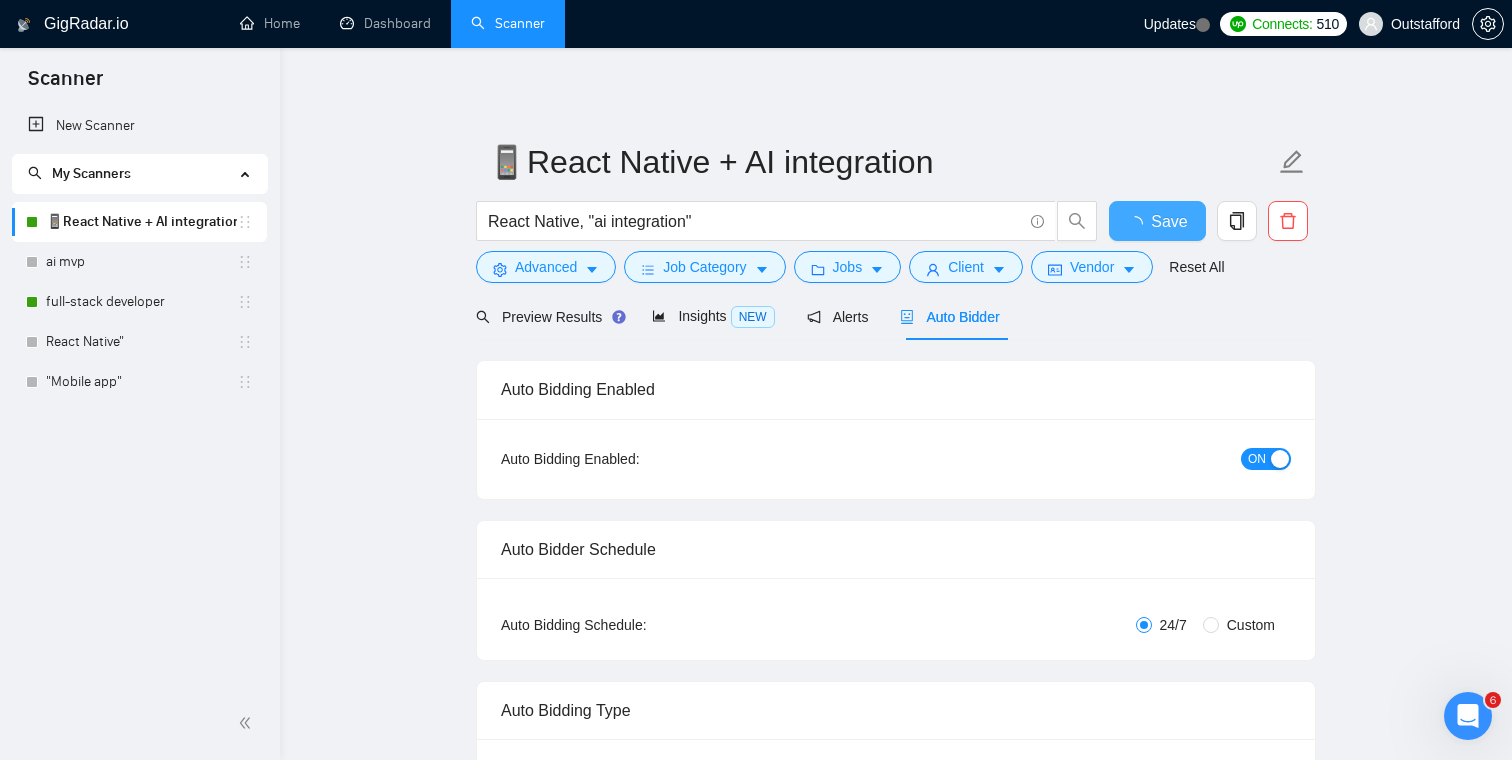 type 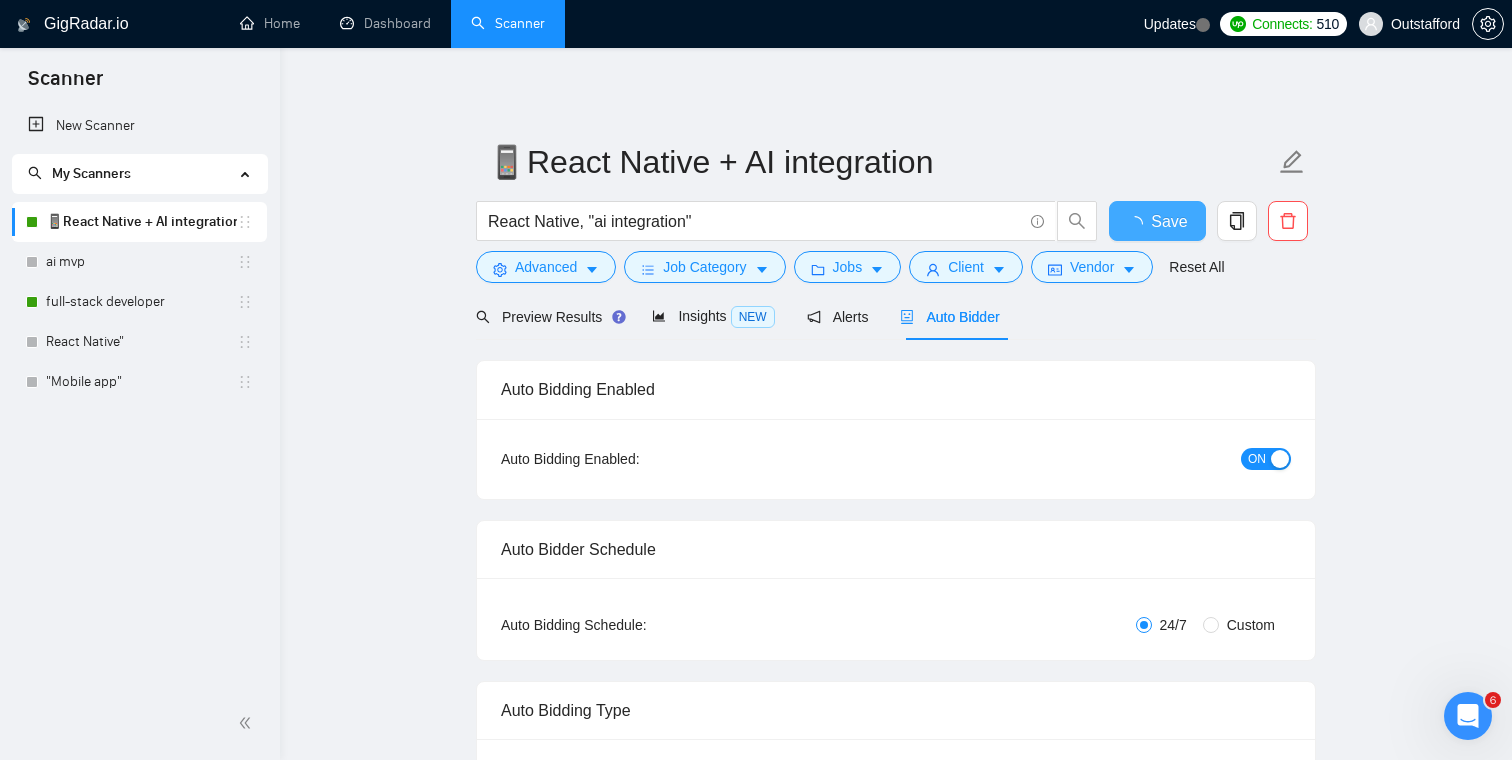 checkbox on "true" 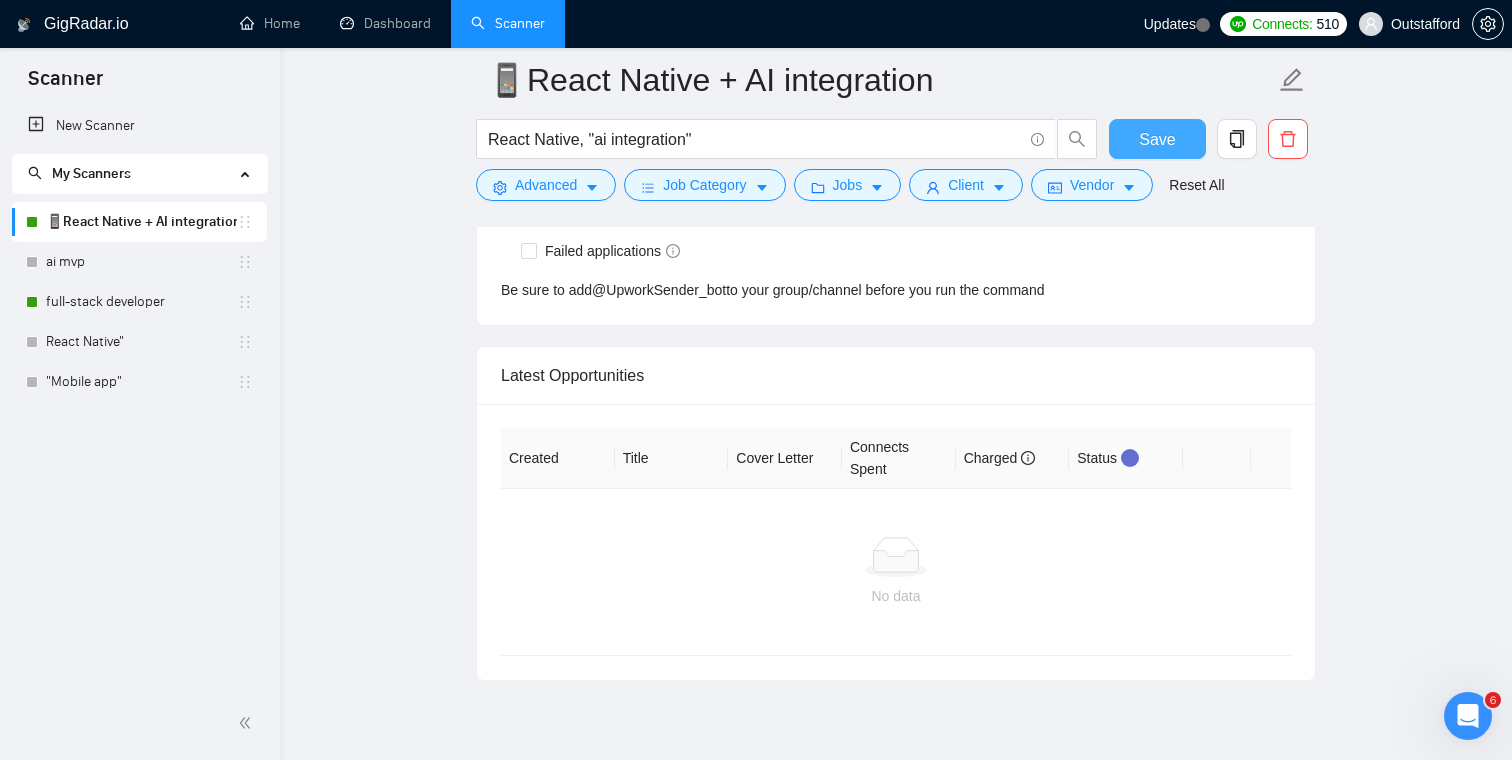 scroll, scrollTop: 4333, scrollLeft: 0, axis: vertical 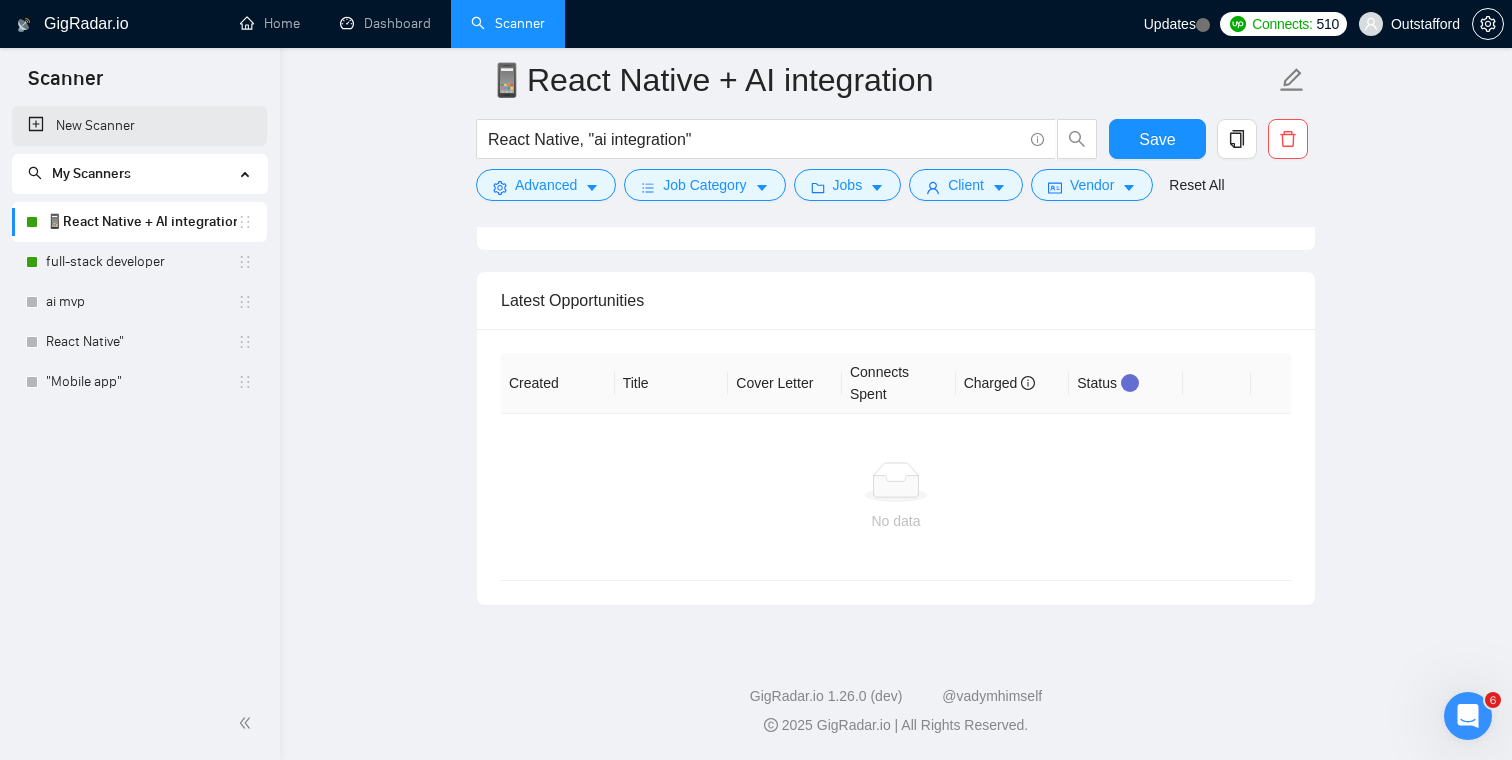click on "New Scanner" at bounding box center (139, 126) 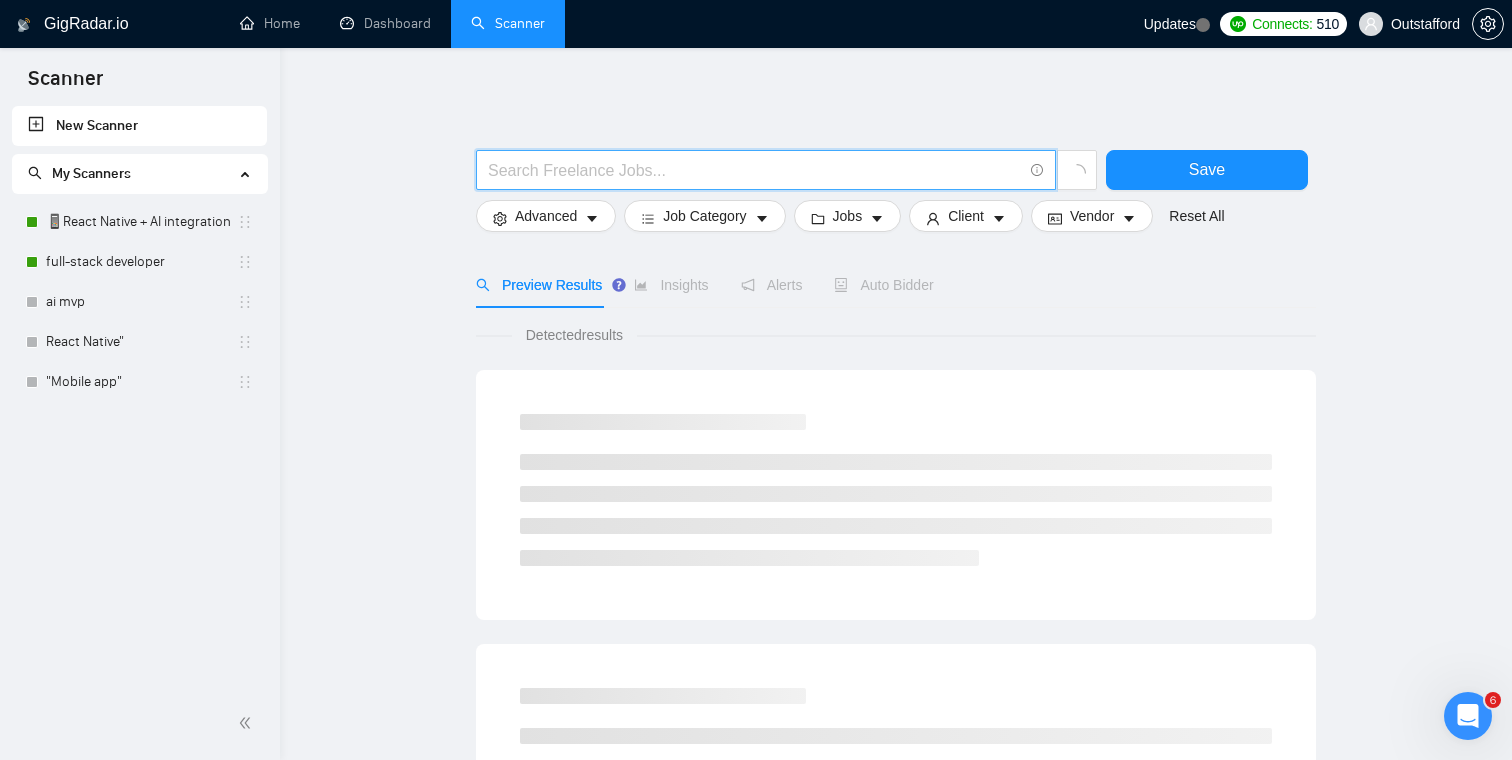 click at bounding box center (755, 170) 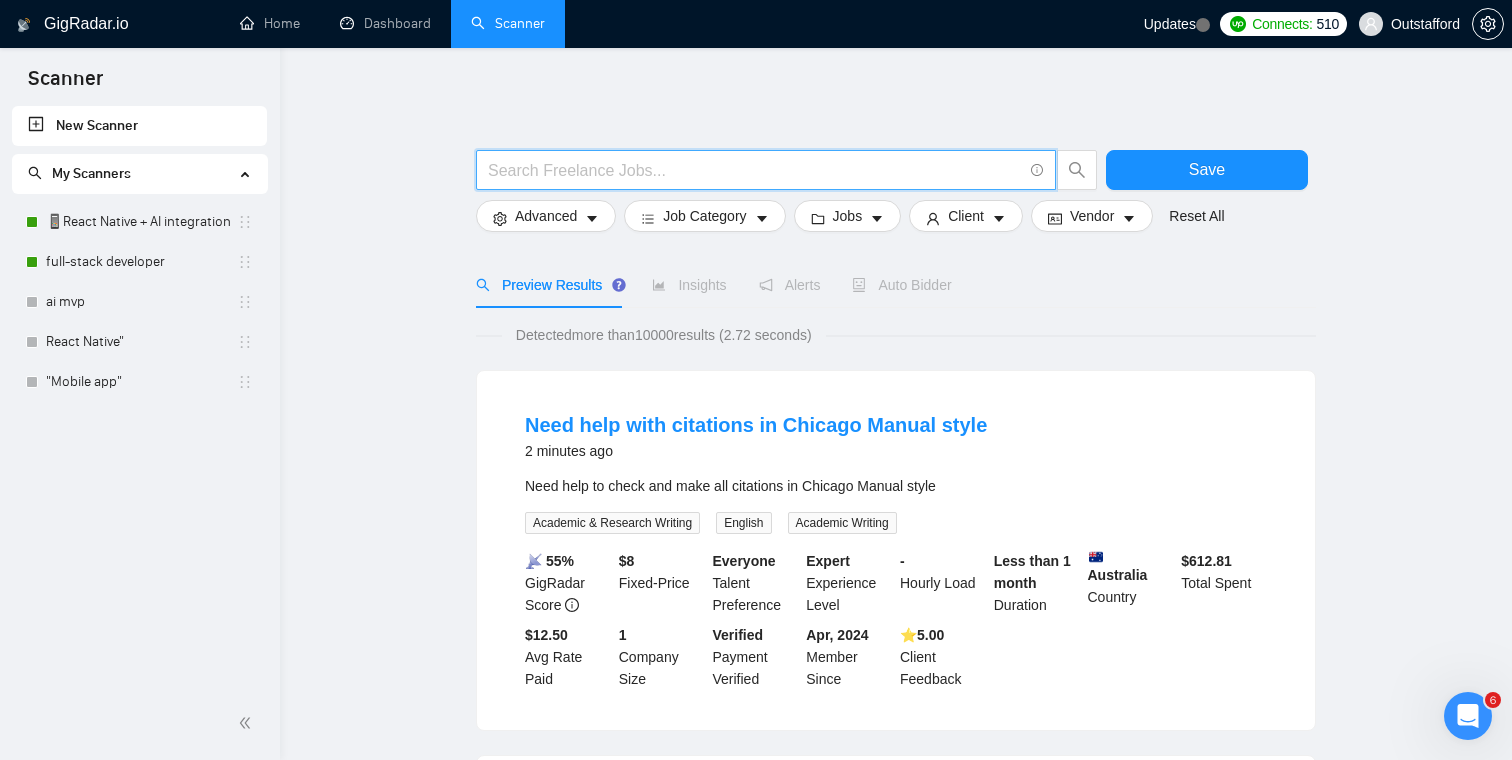 type on "Э" 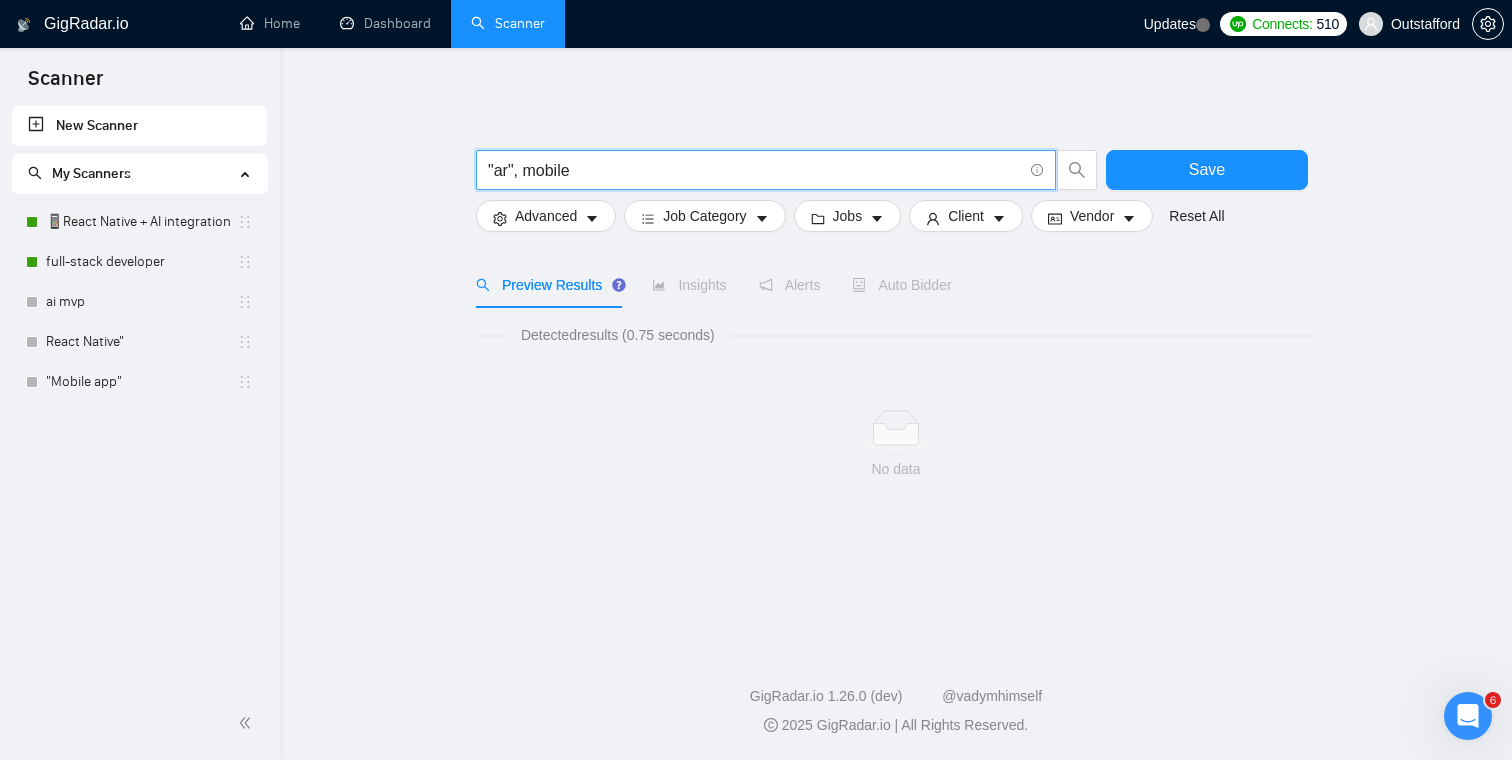click on ""ar", mobile Save Advanced   Job Category   Jobs   Client   Vendor   Reset All Preview Results Insights Alerts Auto Bidder Detected   results   (0.75 seconds) No data" at bounding box center [896, 343] 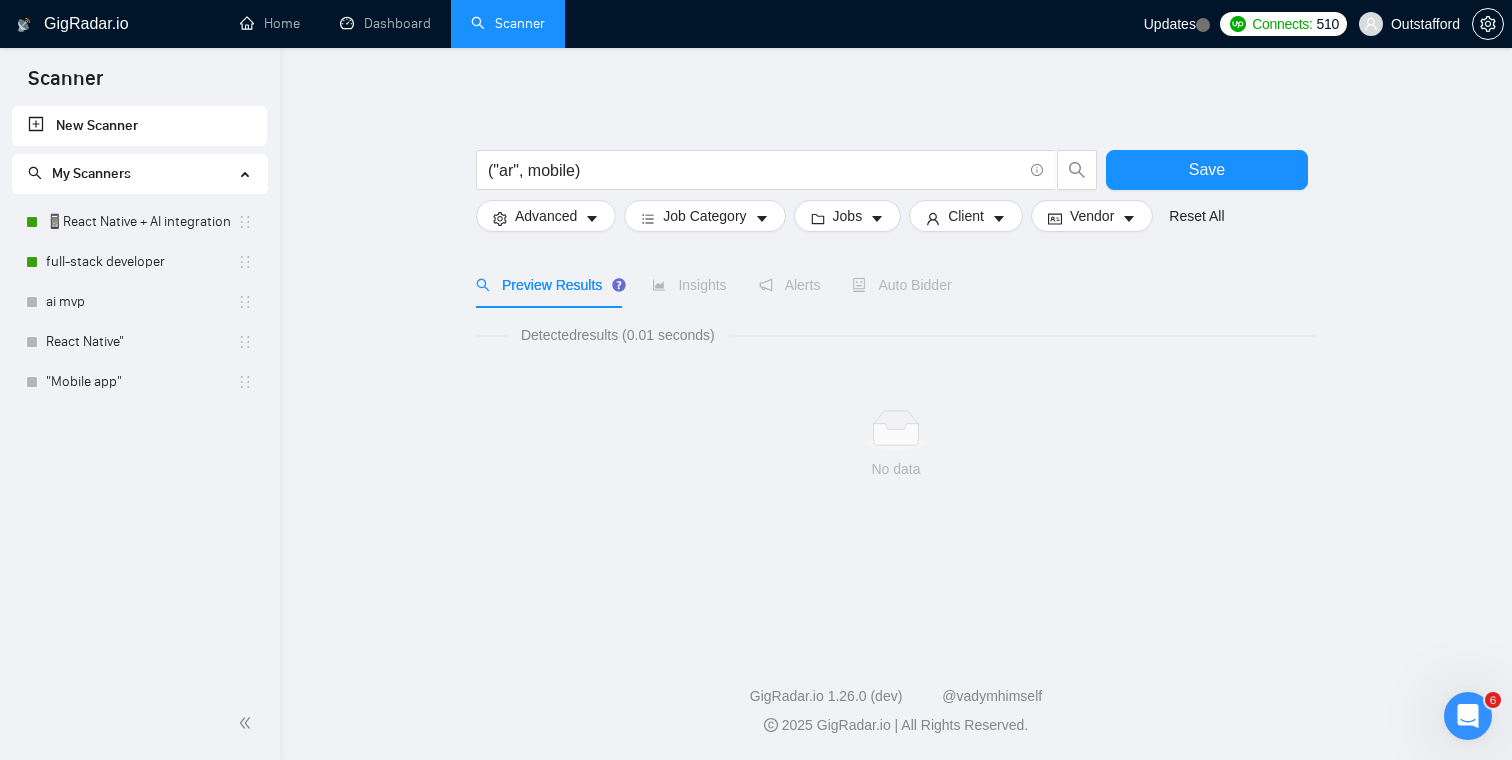 click on "("ar", mobile) Save Advanced   Job Category   Jobs   Client   Vendor   Reset All Preview Results Insights Alerts Auto Bidder Detected   results   (0.01 seconds) No data" at bounding box center (896, 343) 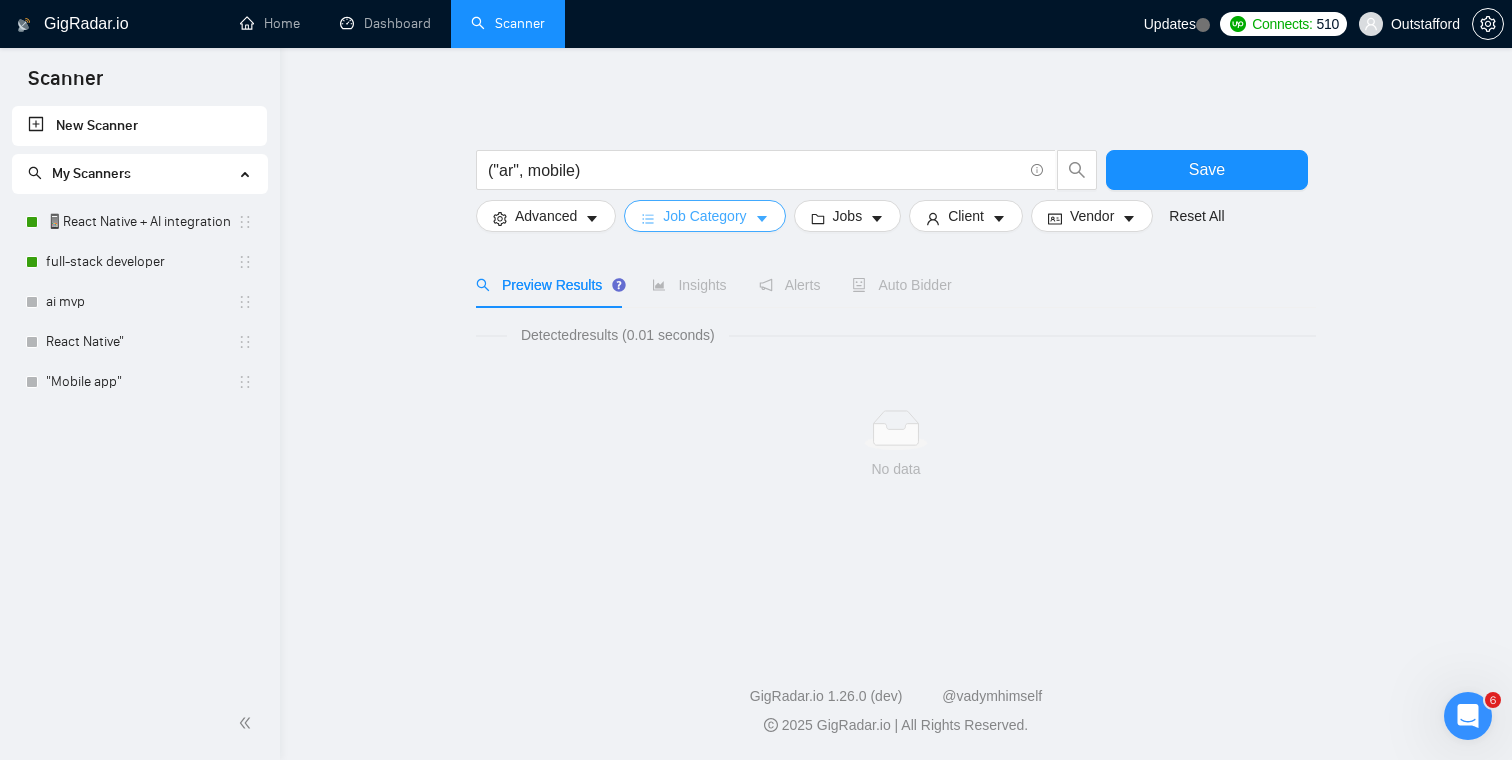 click on "Job Category" at bounding box center [704, 216] 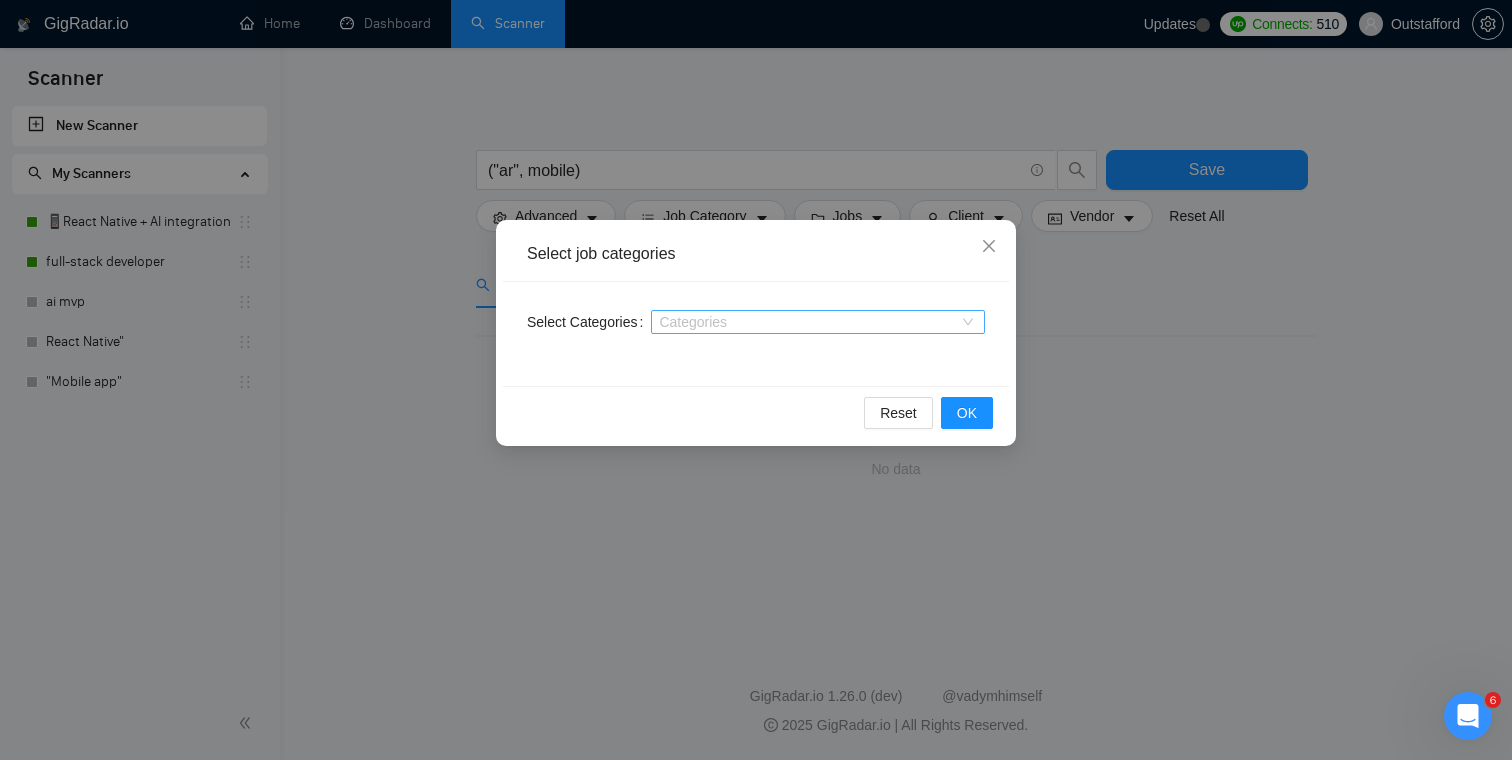 click on "Categories" at bounding box center [818, 322] 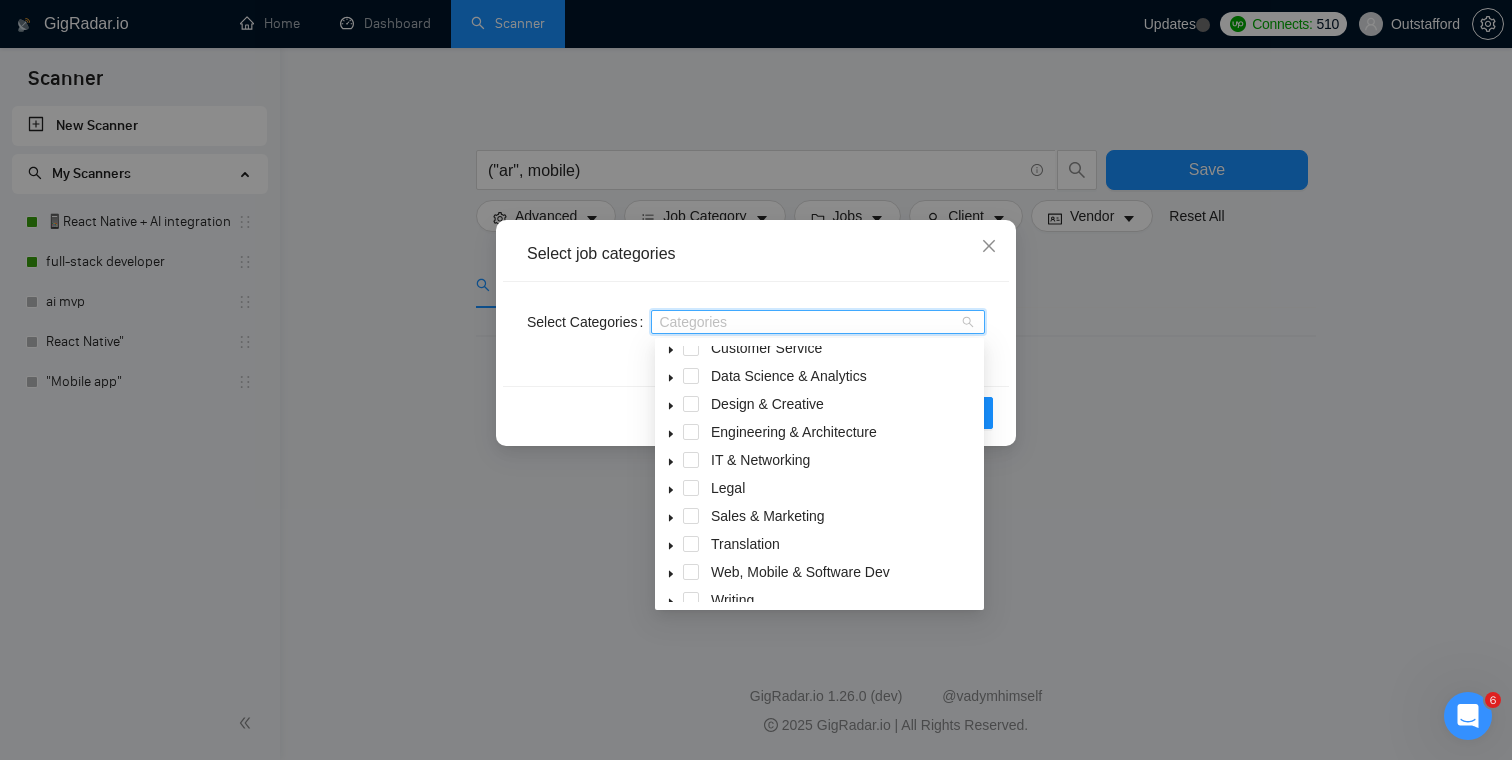scroll, scrollTop: 80, scrollLeft: 0, axis: vertical 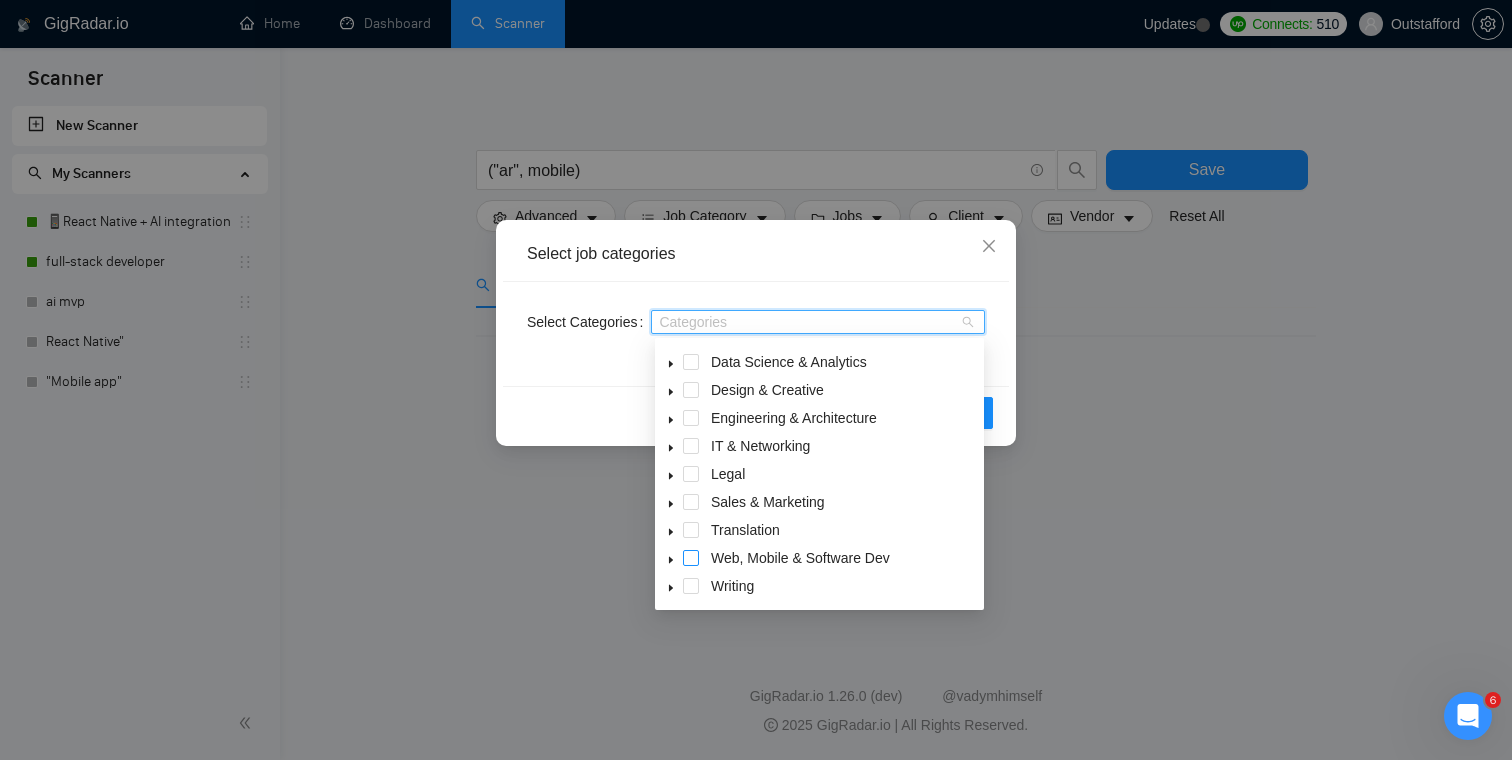 click at bounding box center [691, 558] 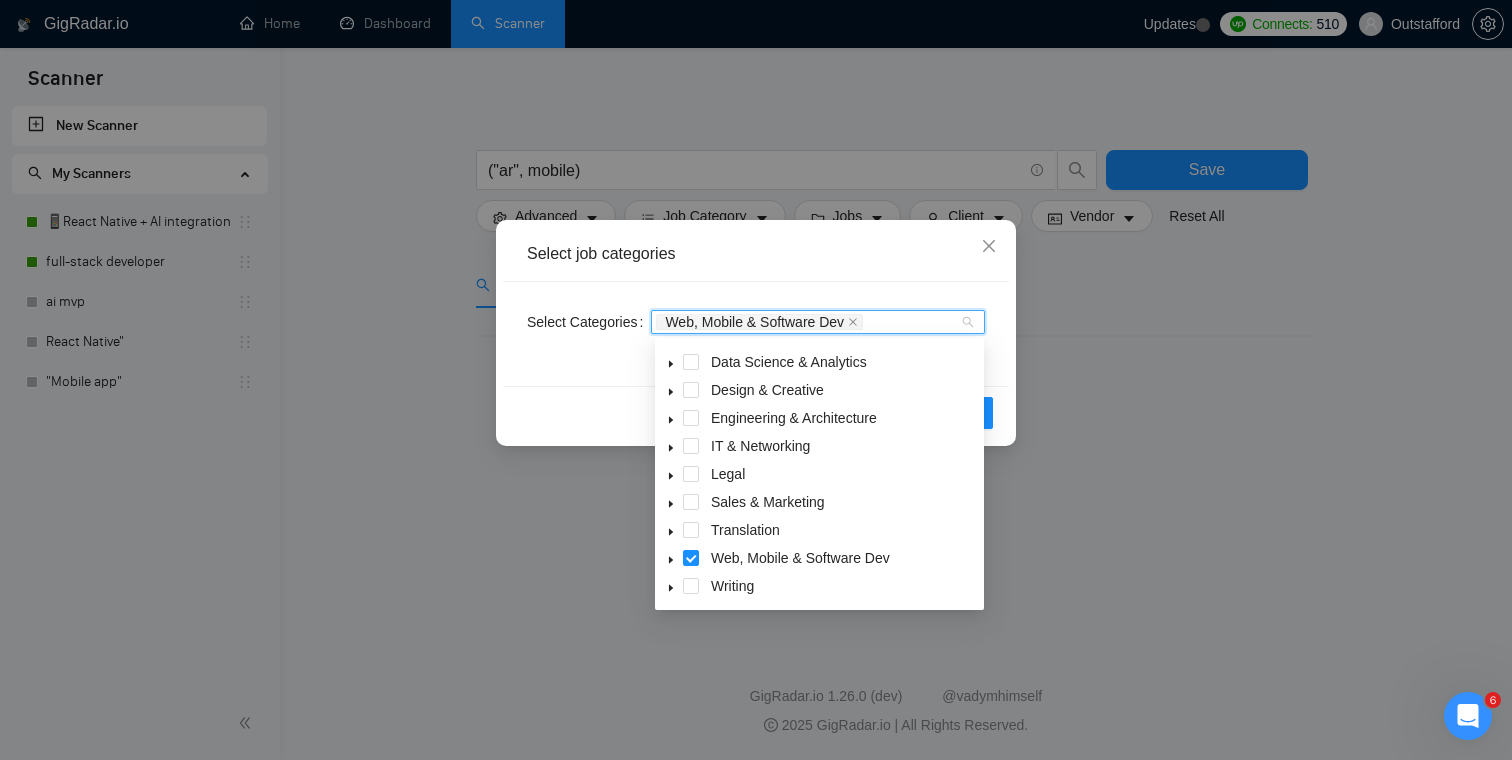 click on "Select job categories" at bounding box center (756, 254) 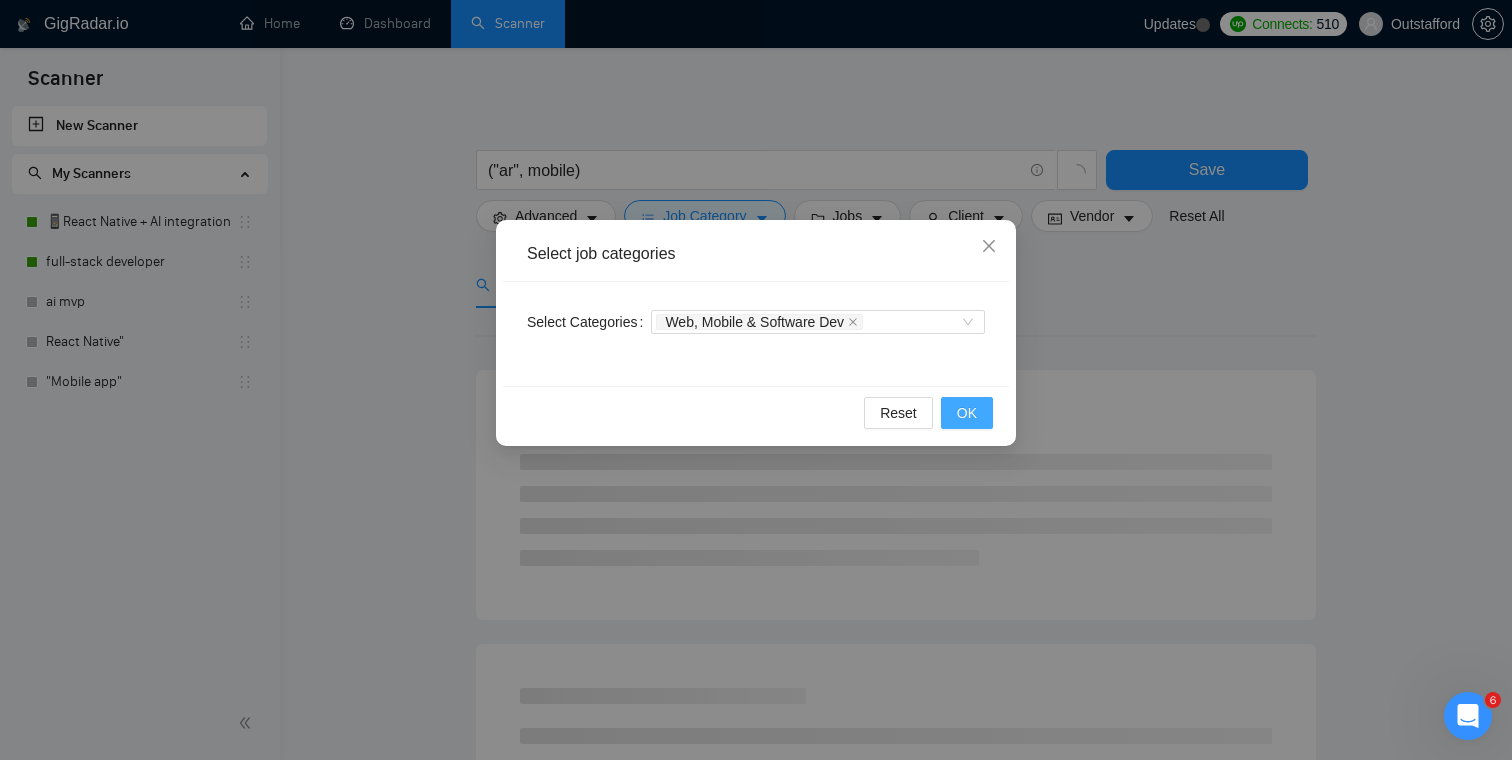 click on "OK" at bounding box center [967, 413] 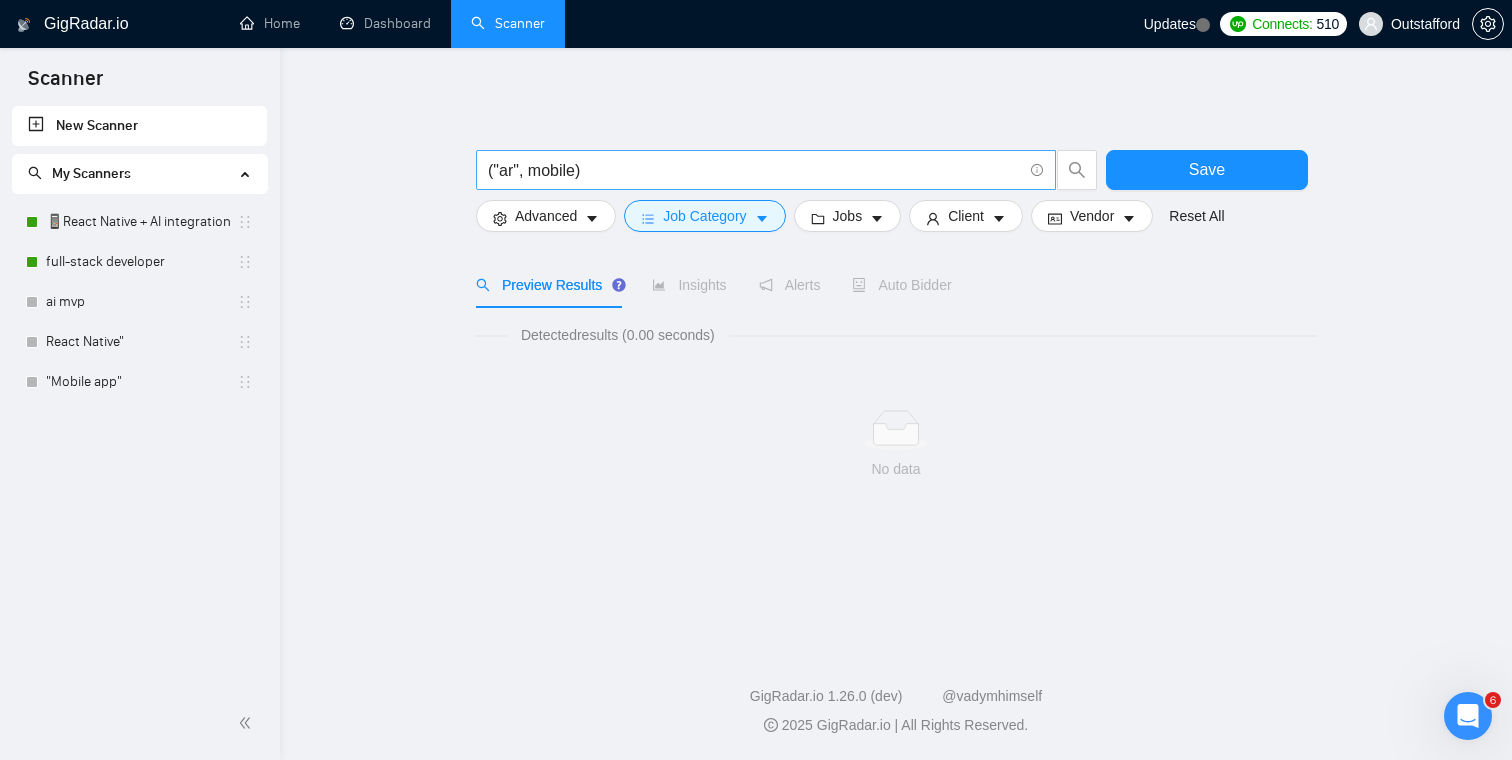 click on "("ar", mobile)" at bounding box center (755, 170) 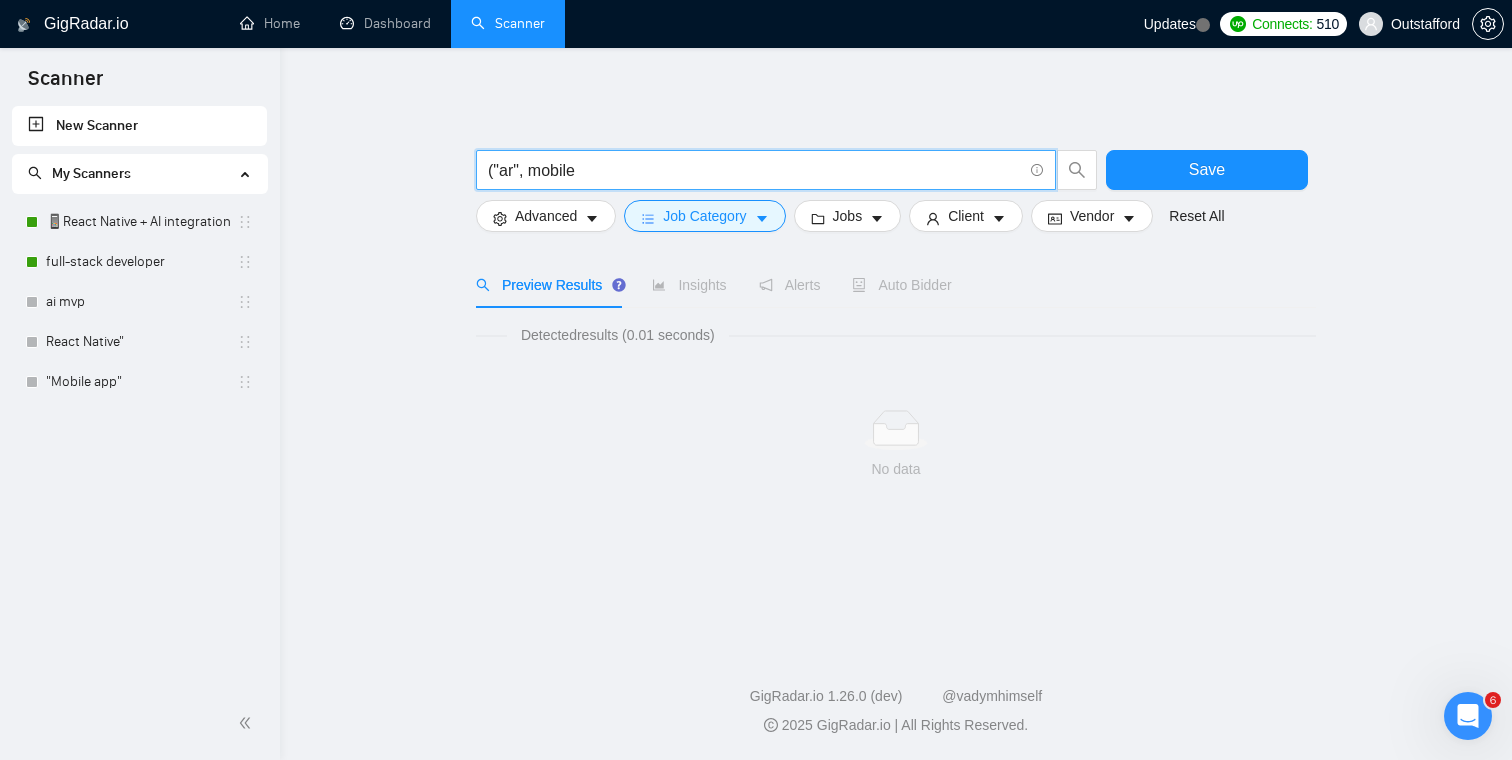 drag, startPoint x: 494, startPoint y: 166, endPoint x: 459, endPoint y: 166, distance: 35 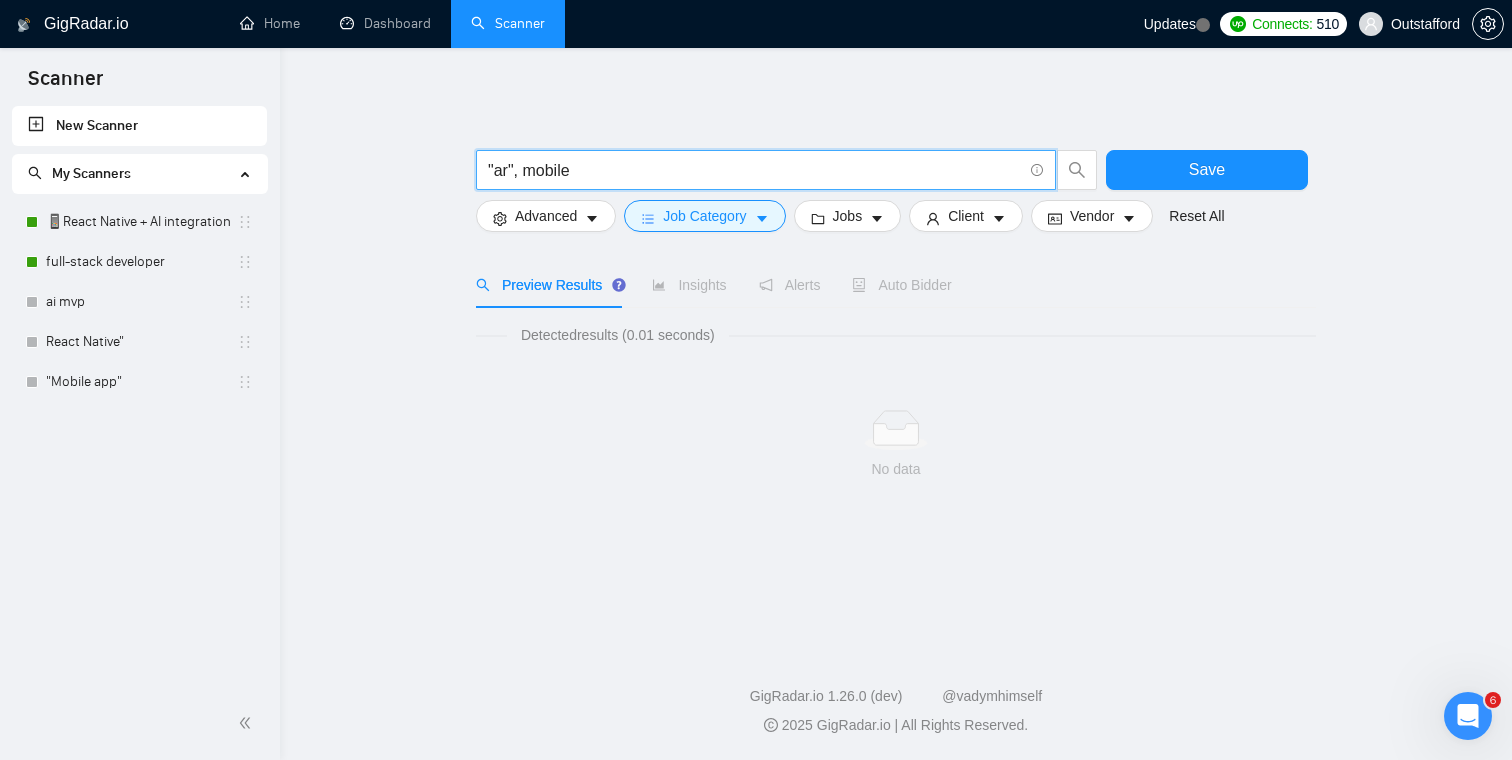 click on ""ar", mobile Save Advanced   Job Category   Jobs   Client   Vendor   Reset All Preview Results Insights Alerts Auto Bidder Detected   results   (0.01 seconds) No data" at bounding box center [896, 343] 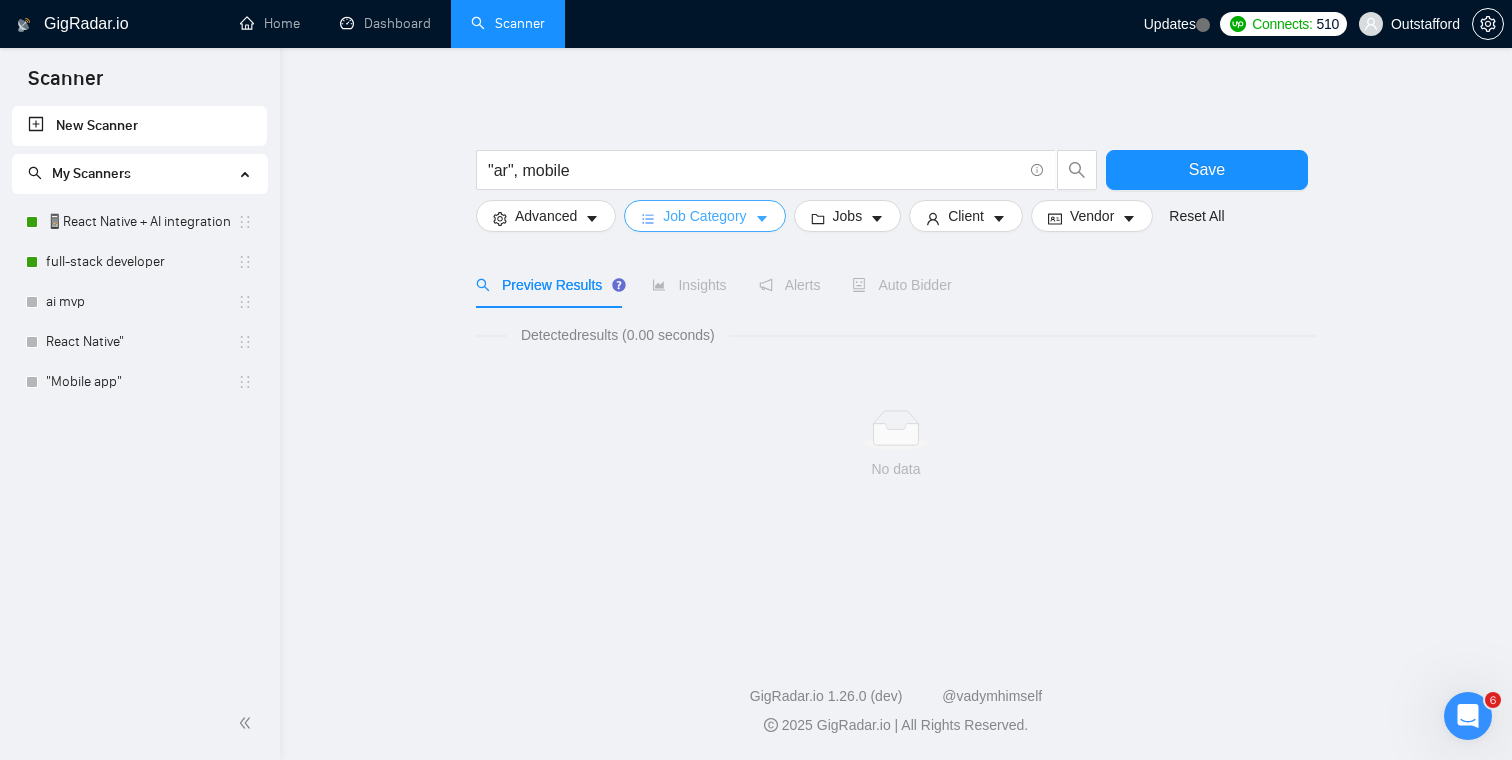 click on "Job Category" at bounding box center [704, 216] 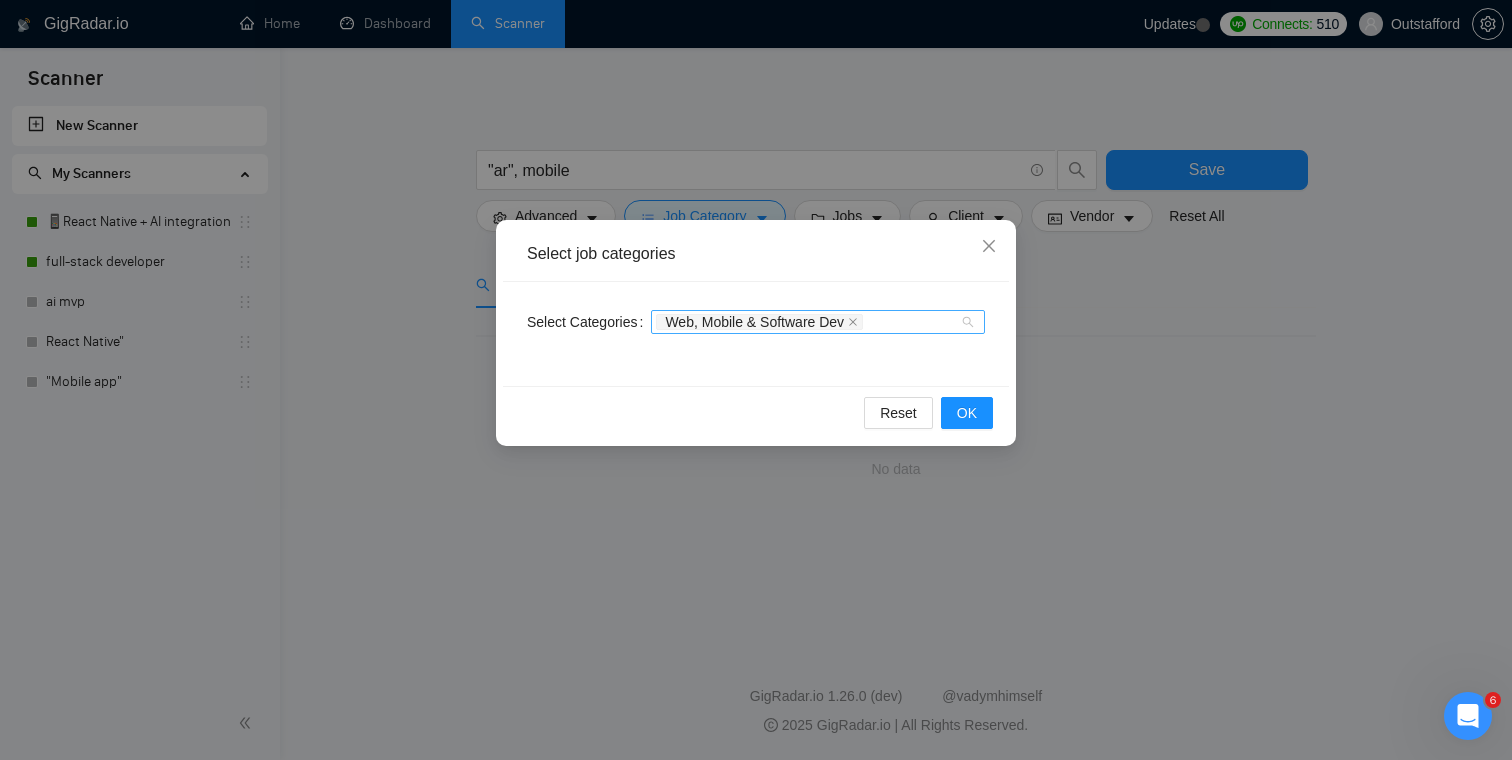 click on "Web, Mobile & Software Dev" at bounding box center (761, 322) 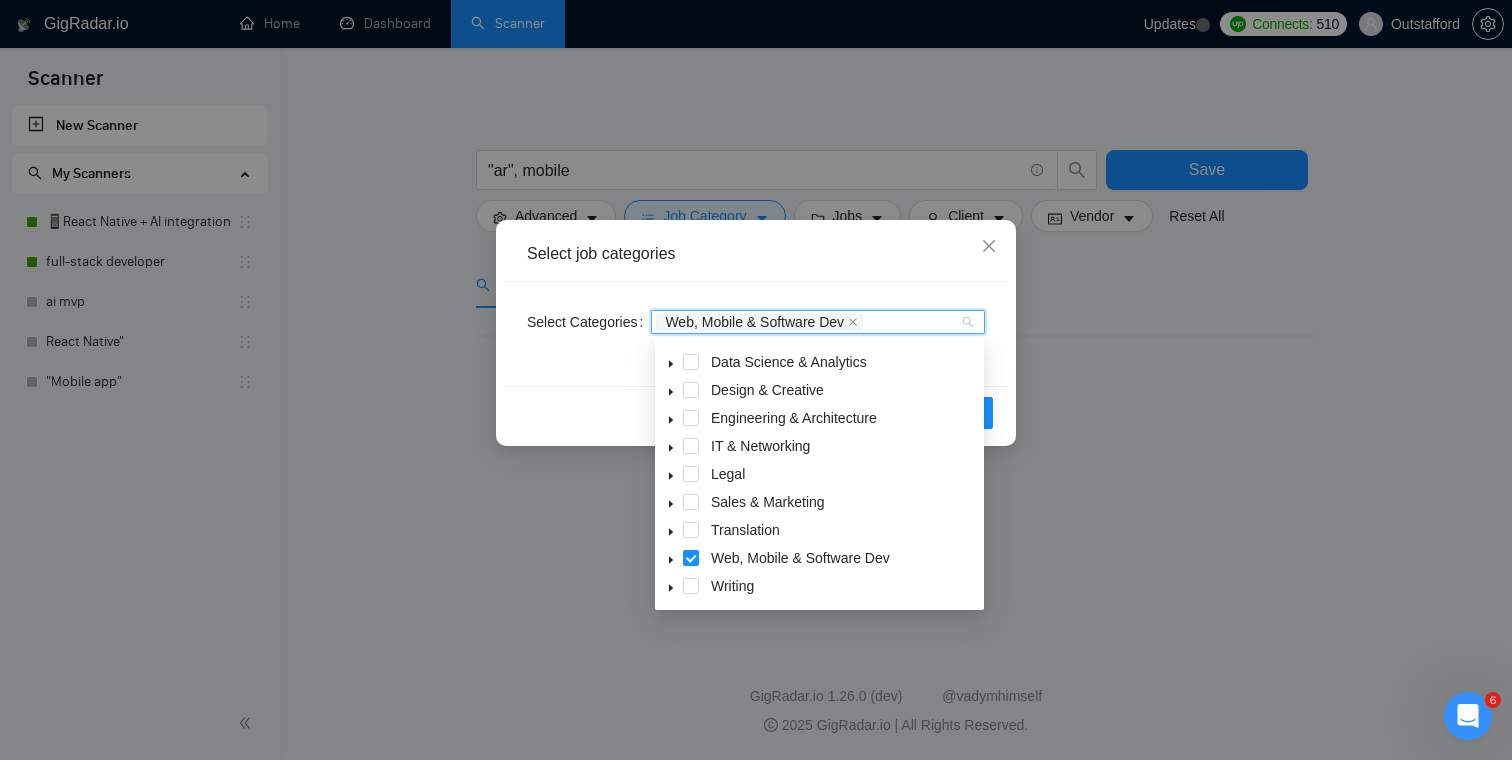 click 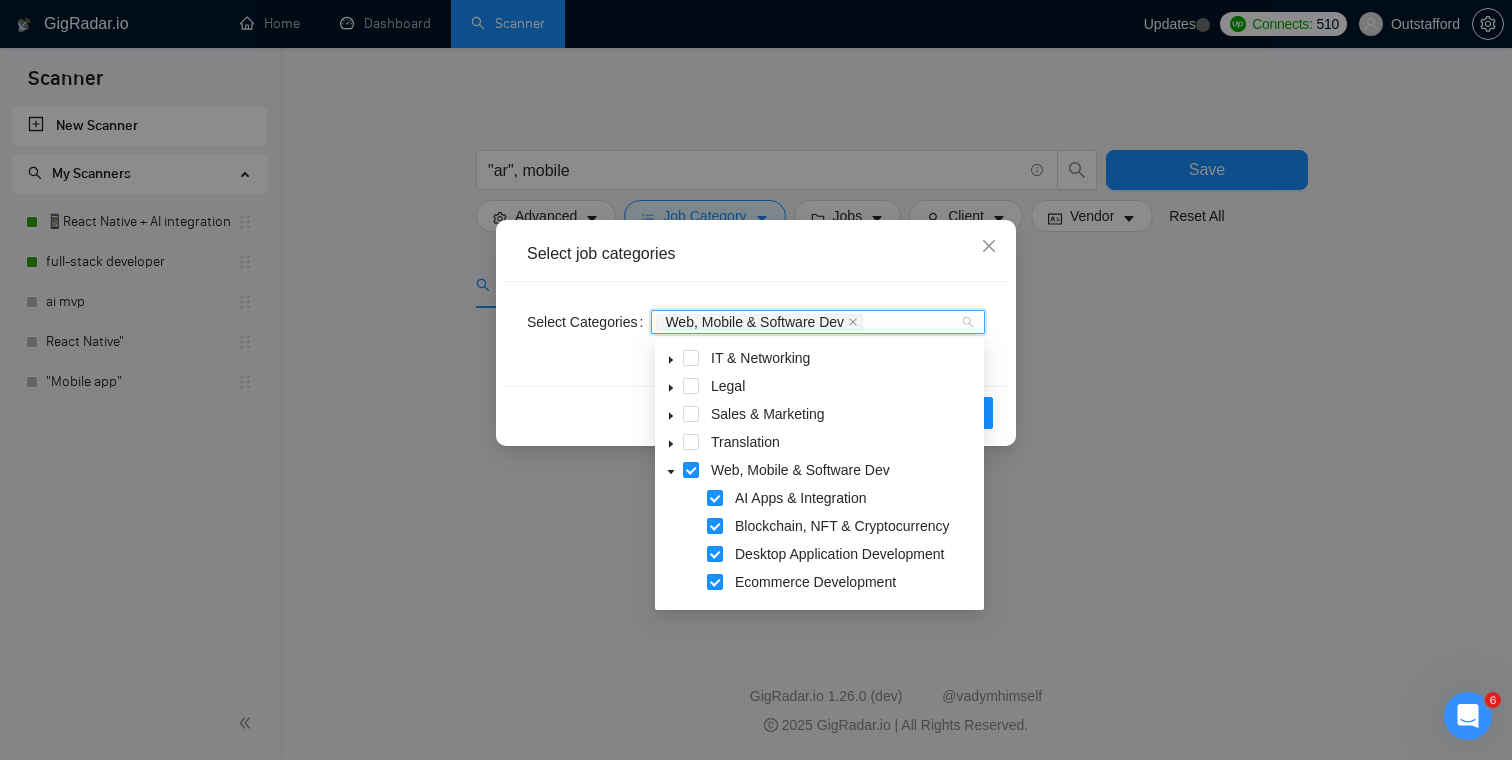 scroll, scrollTop: 261, scrollLeft: 0, axis: vertical 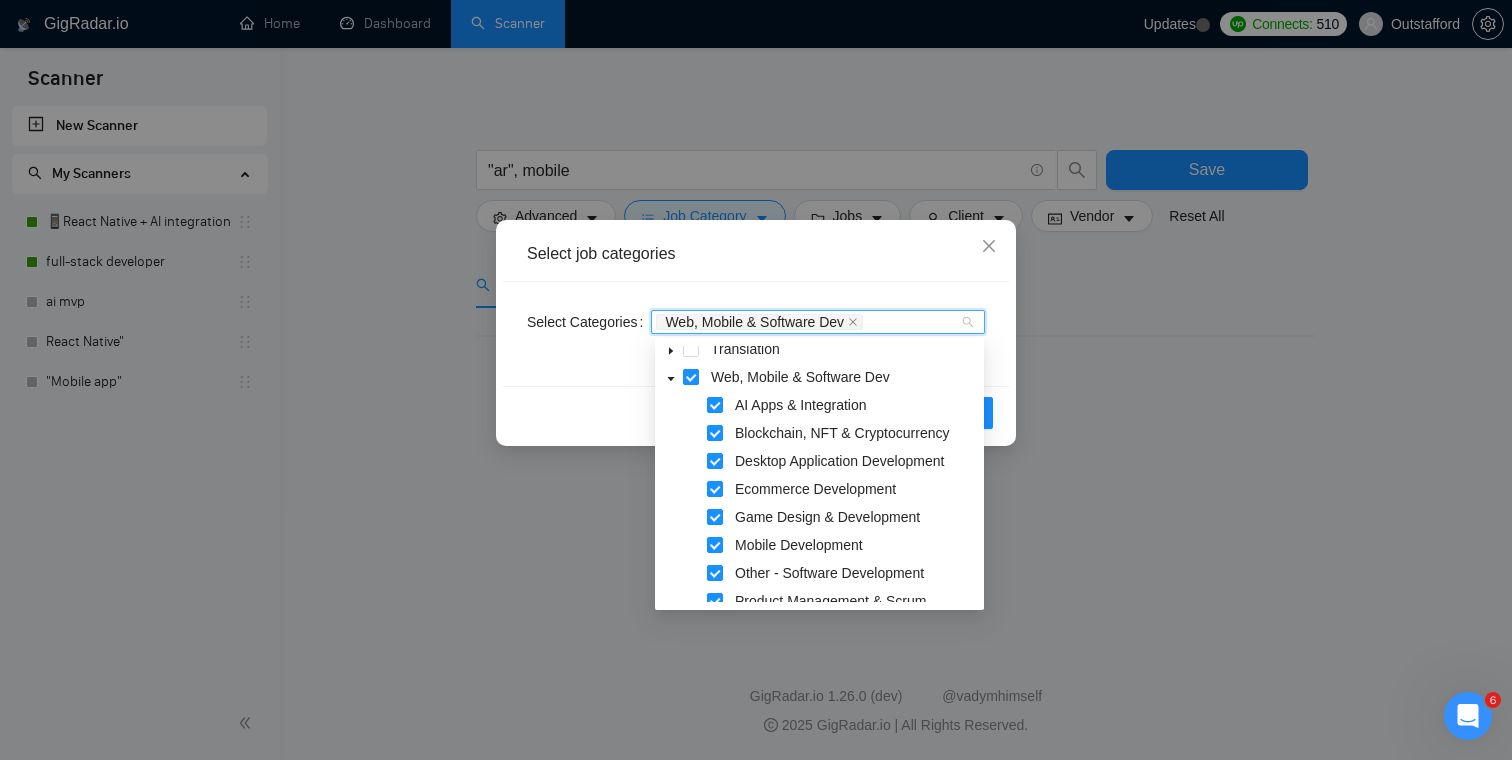 click at bounding box center [691, 377] 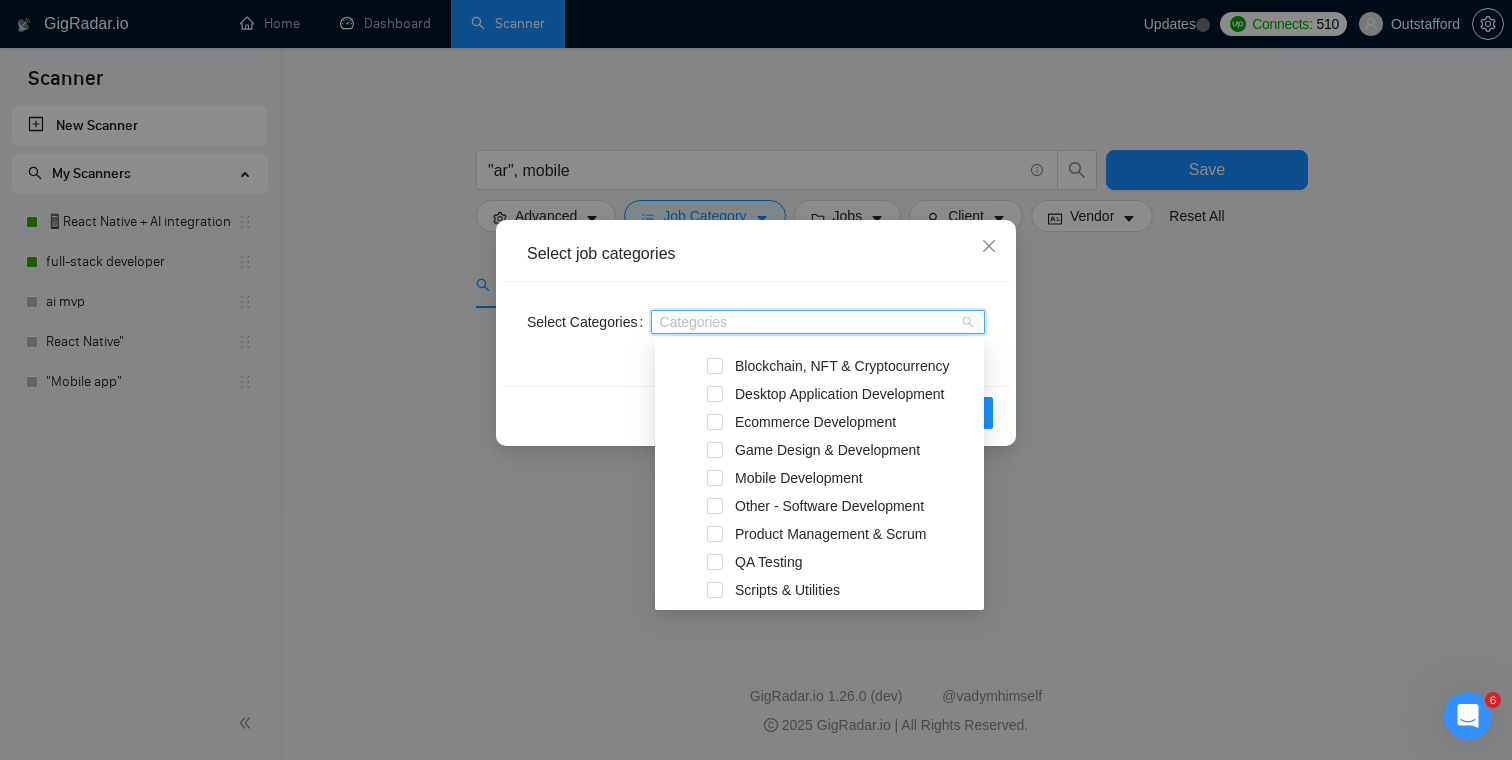 scroll, scrollTop: 341, scrollLeft: 0, axis: vertical 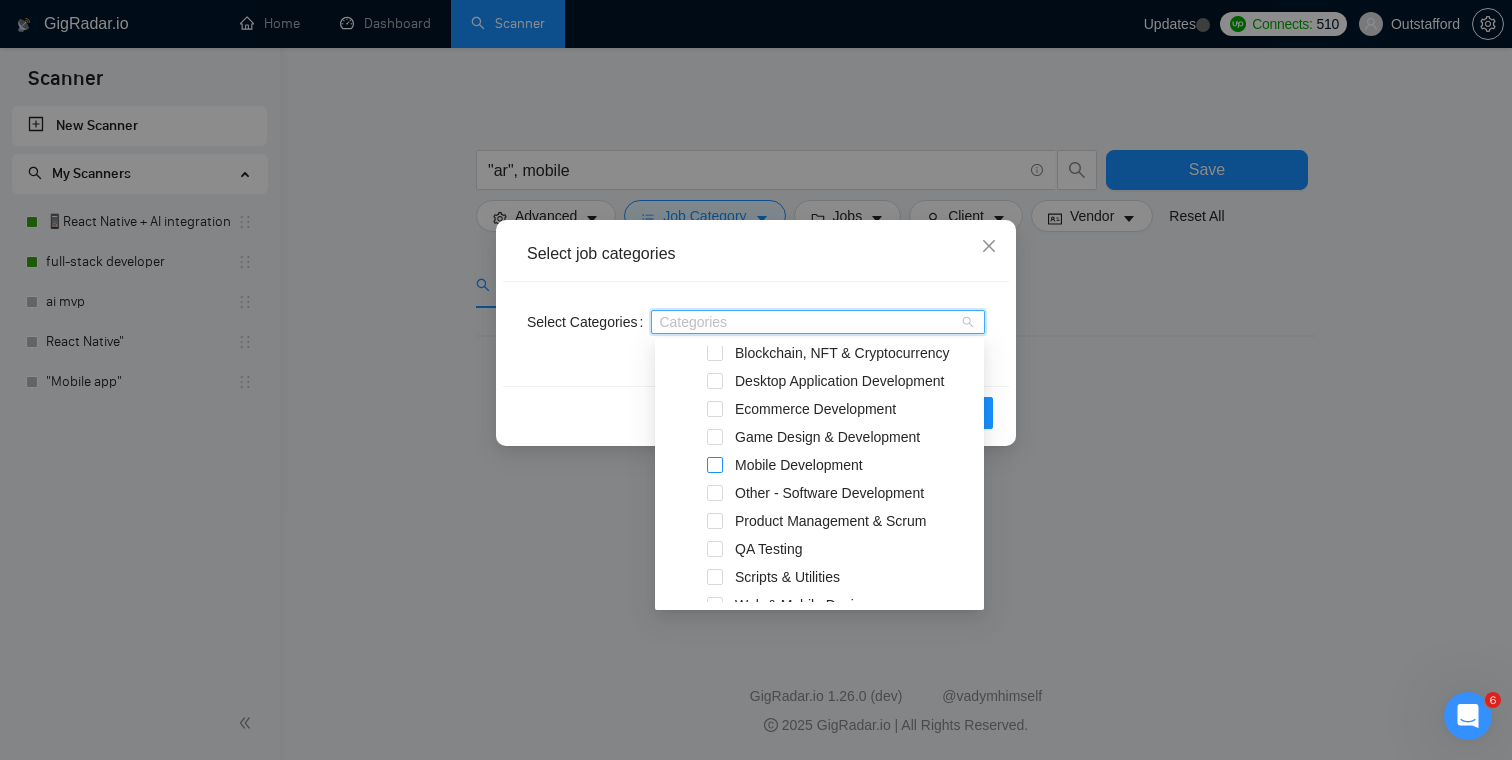 click at bounding box center (715, 465) 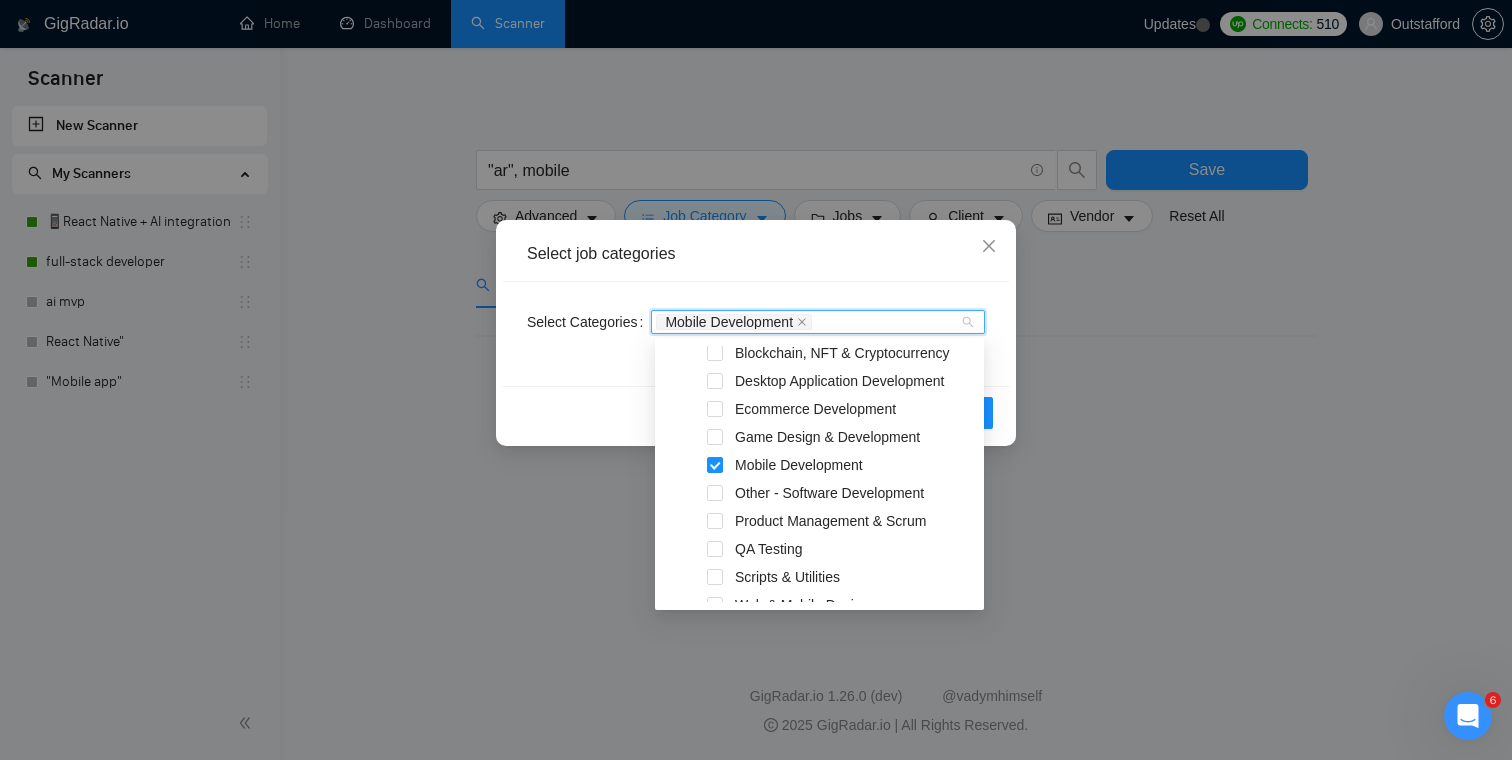 click on "Select job categories" at bounding box center (756, 254) 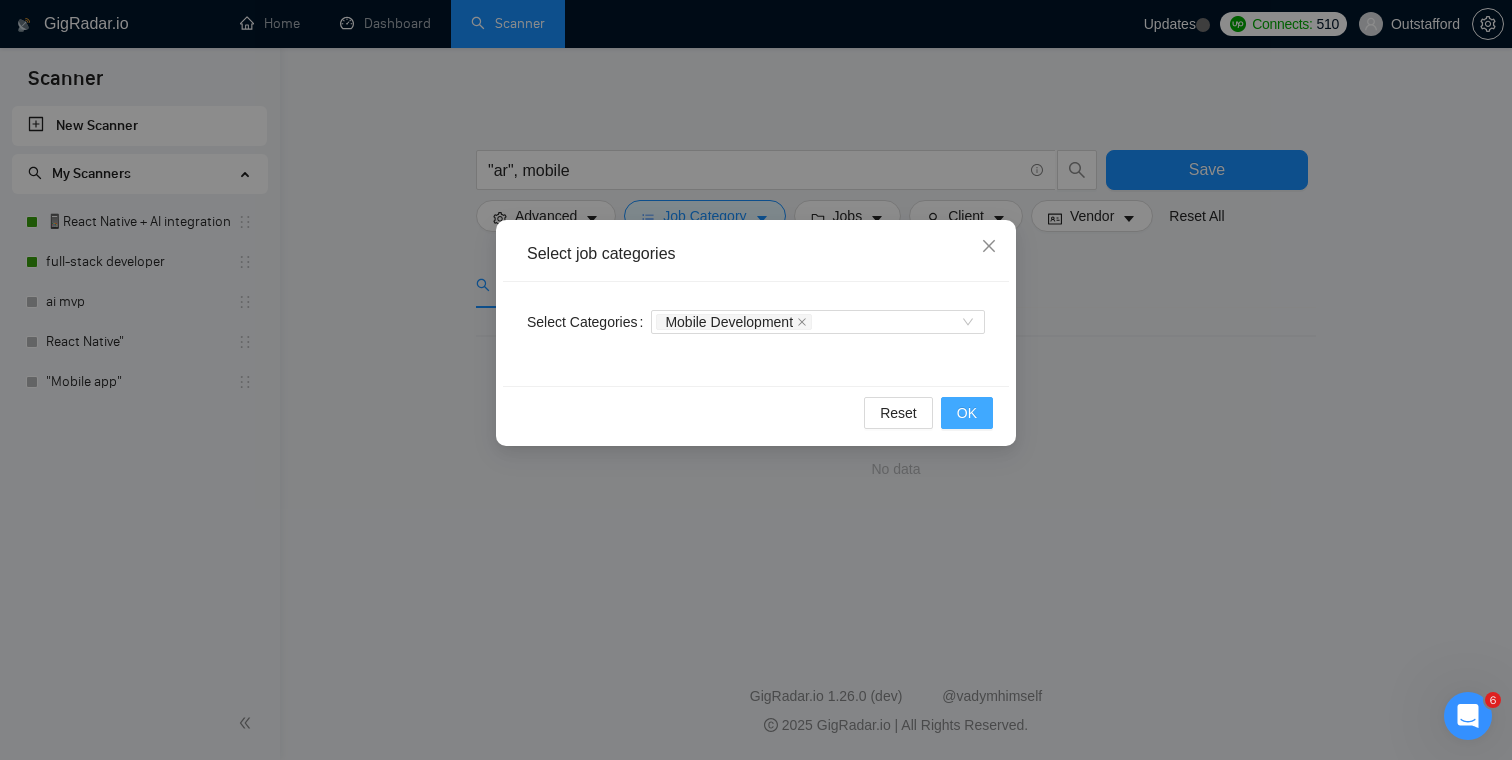 click on "OK" at bounding box center (967, 413) 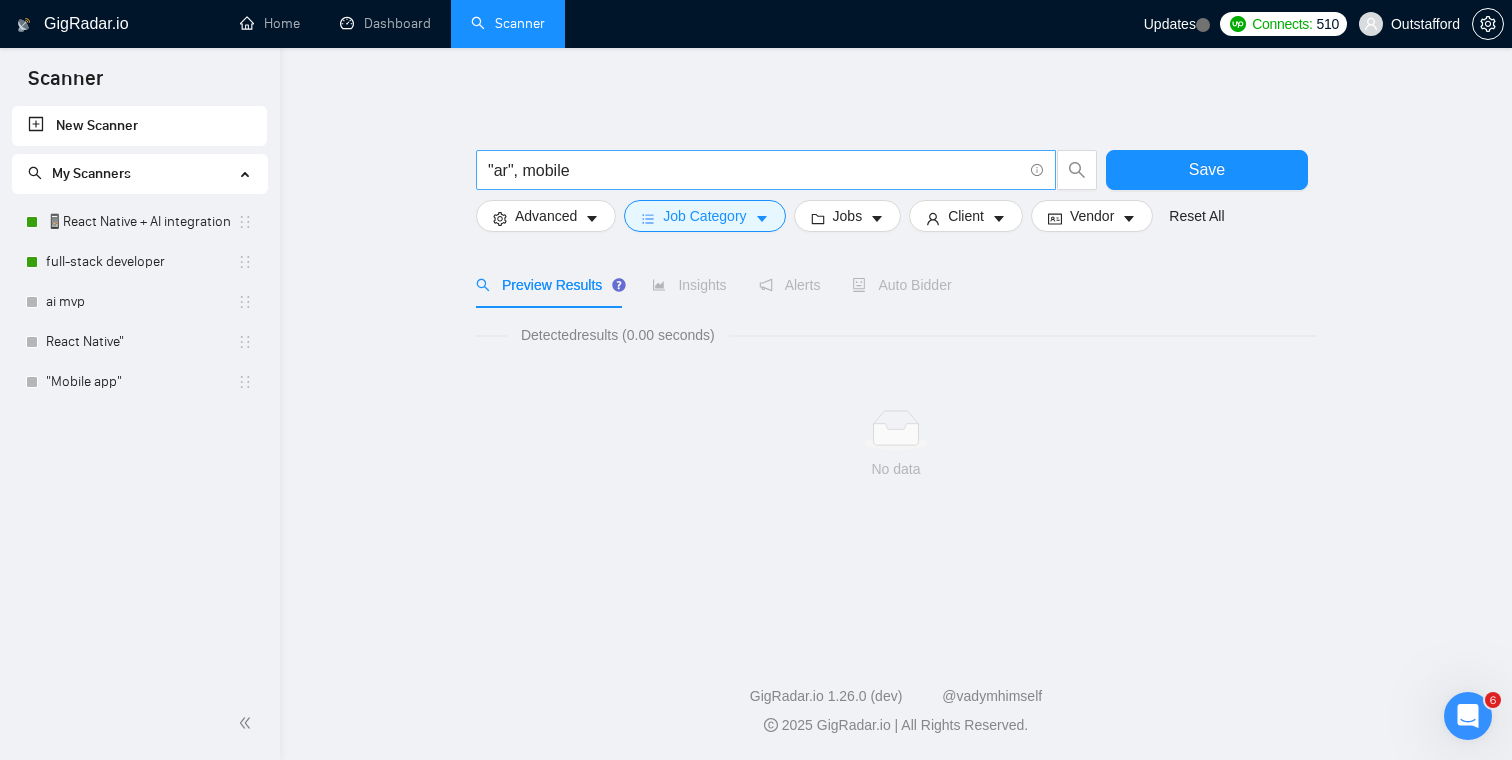click on ""ar", mobile" at bounding box center (755, 170) 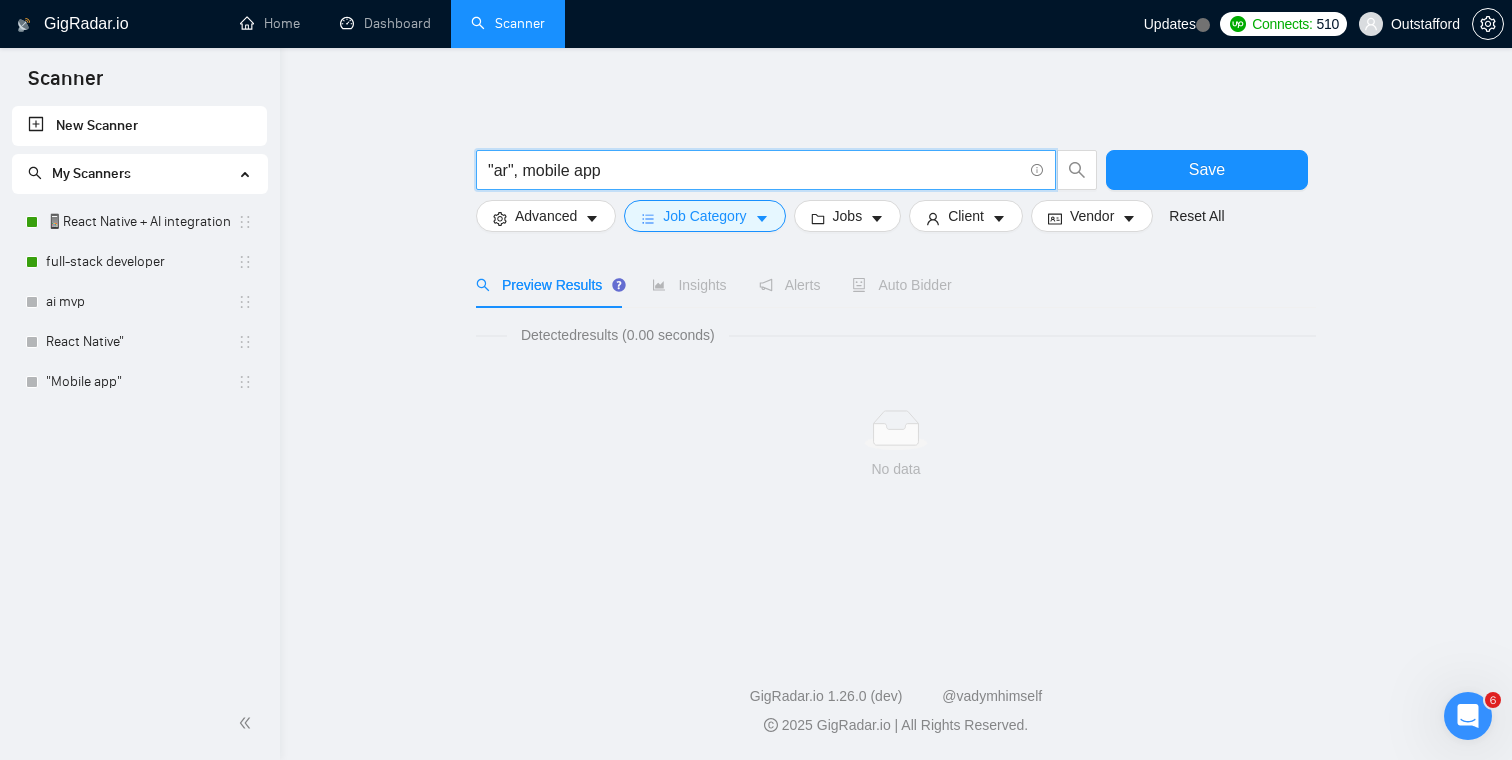 type on ""ar", mobile app" 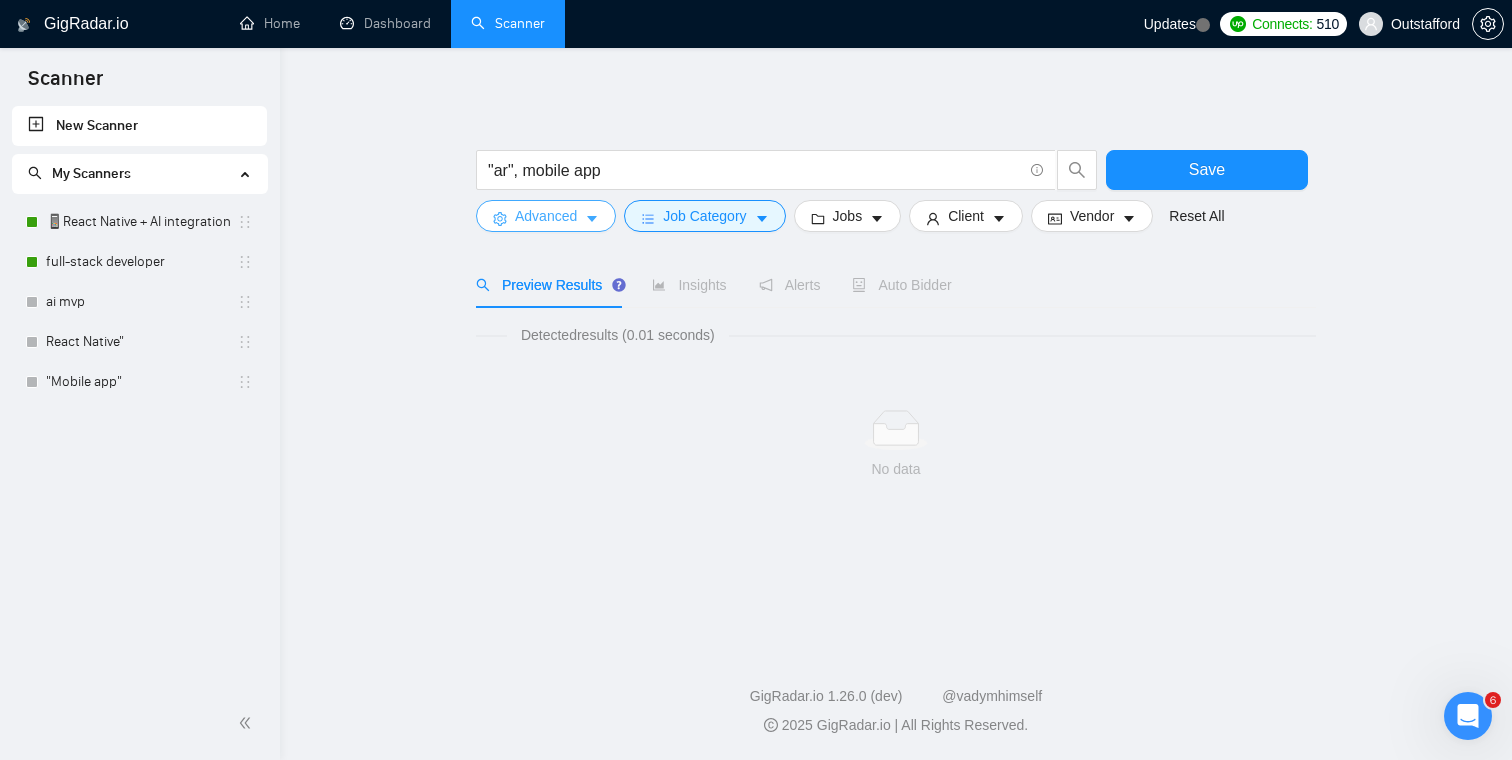 click on "Advanced" at bounding box center [546, 216] 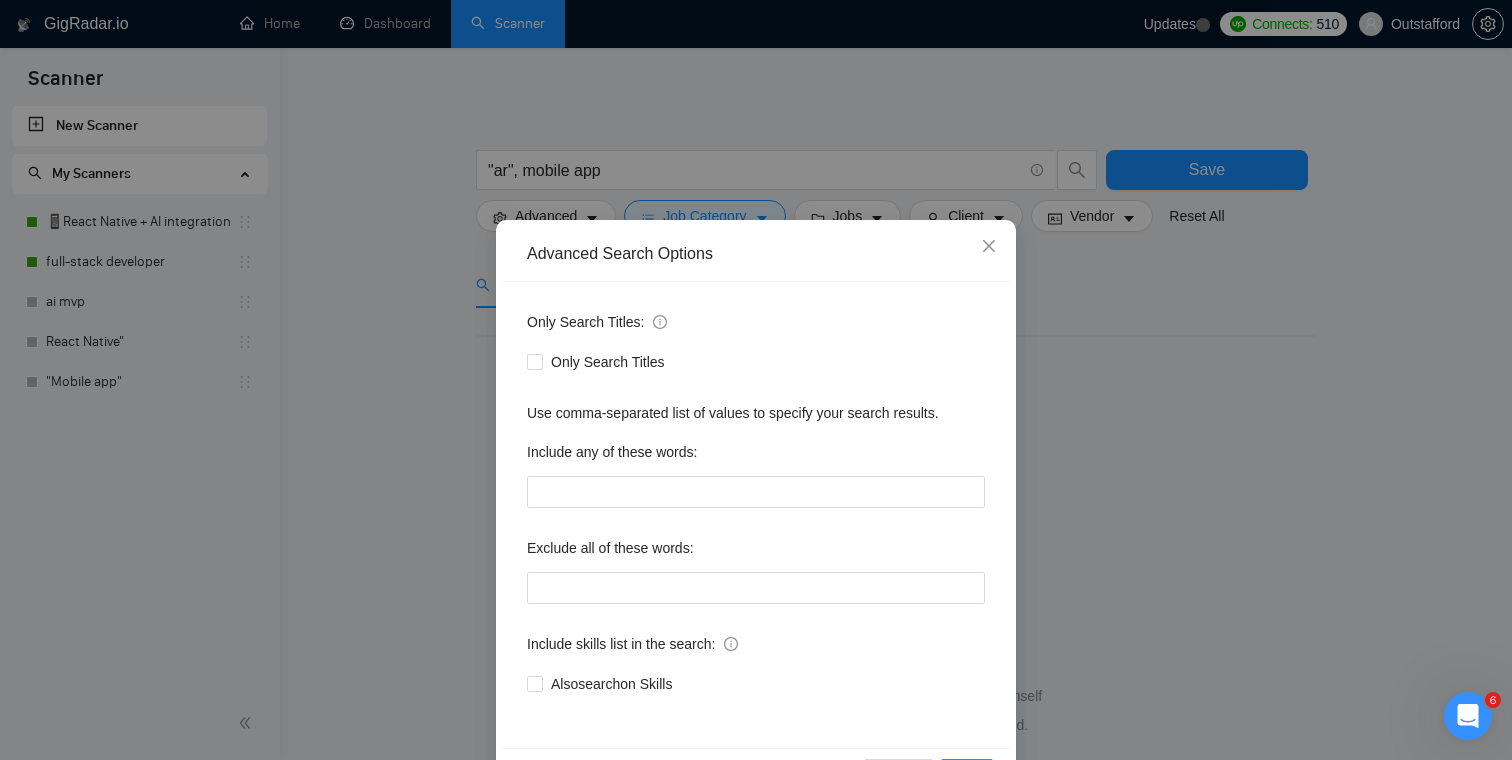 scroll, scrollTop: 72, scrollLeft: 0, axis: vertical 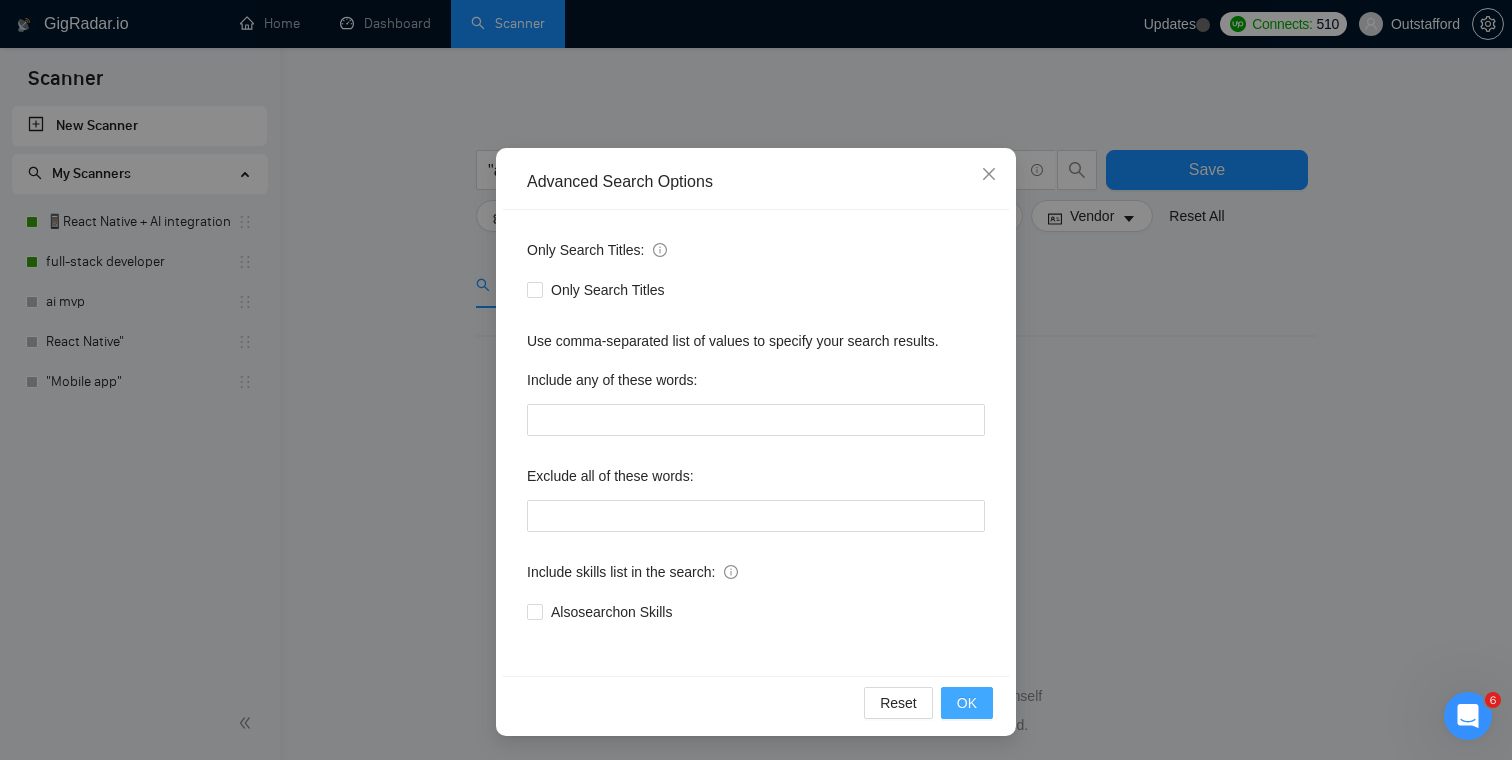 click on "OK" at bounding box center [967, 703] 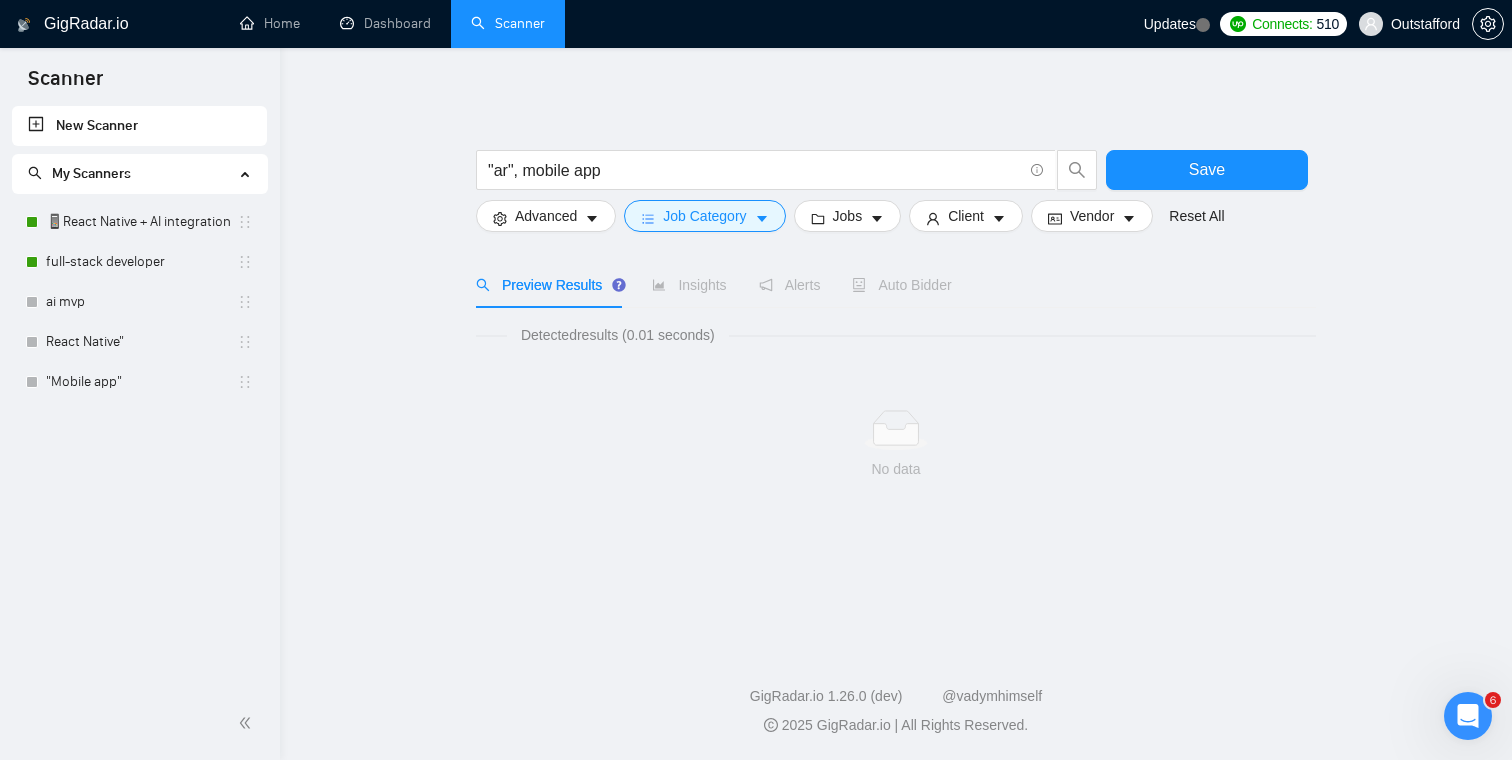 scroll, scrollTop: 0, scrollLeft: 0, axis: both 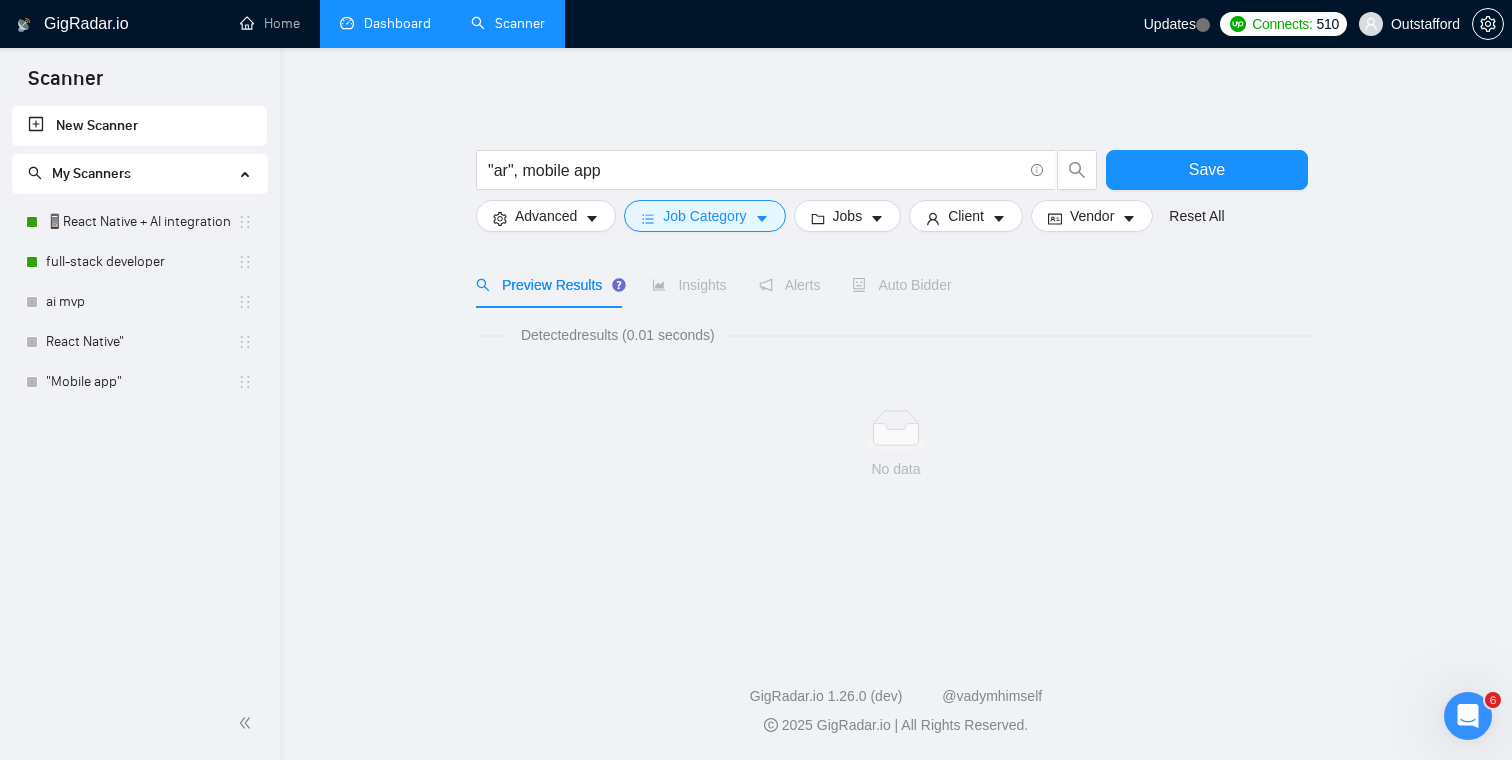 click on "Dashboard" at bounding box center [385, 23] 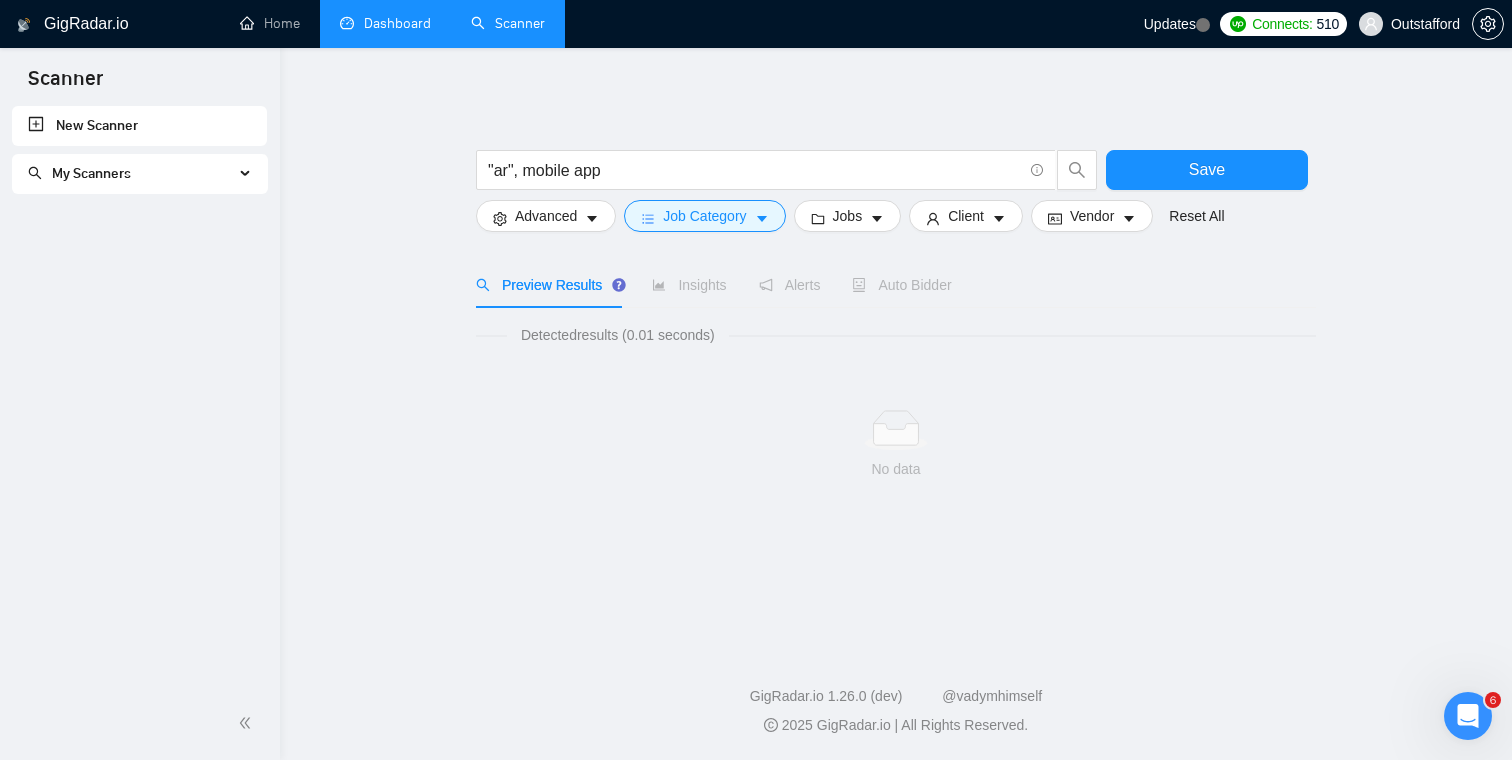 click on "Dashboard" at bounding box center [385, 23] 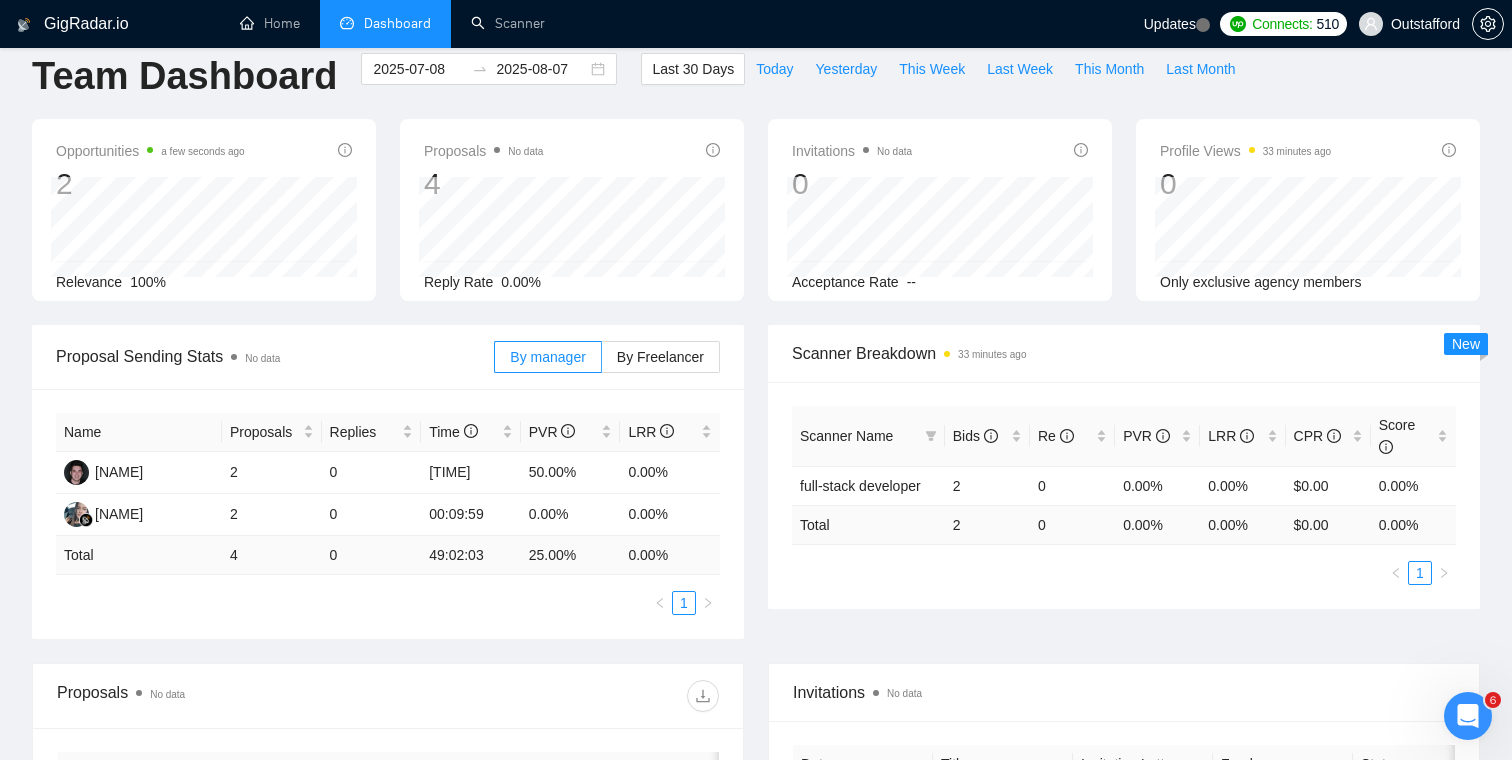 scroll, scrollTop: 0, scrollLeft: 0, axis: both 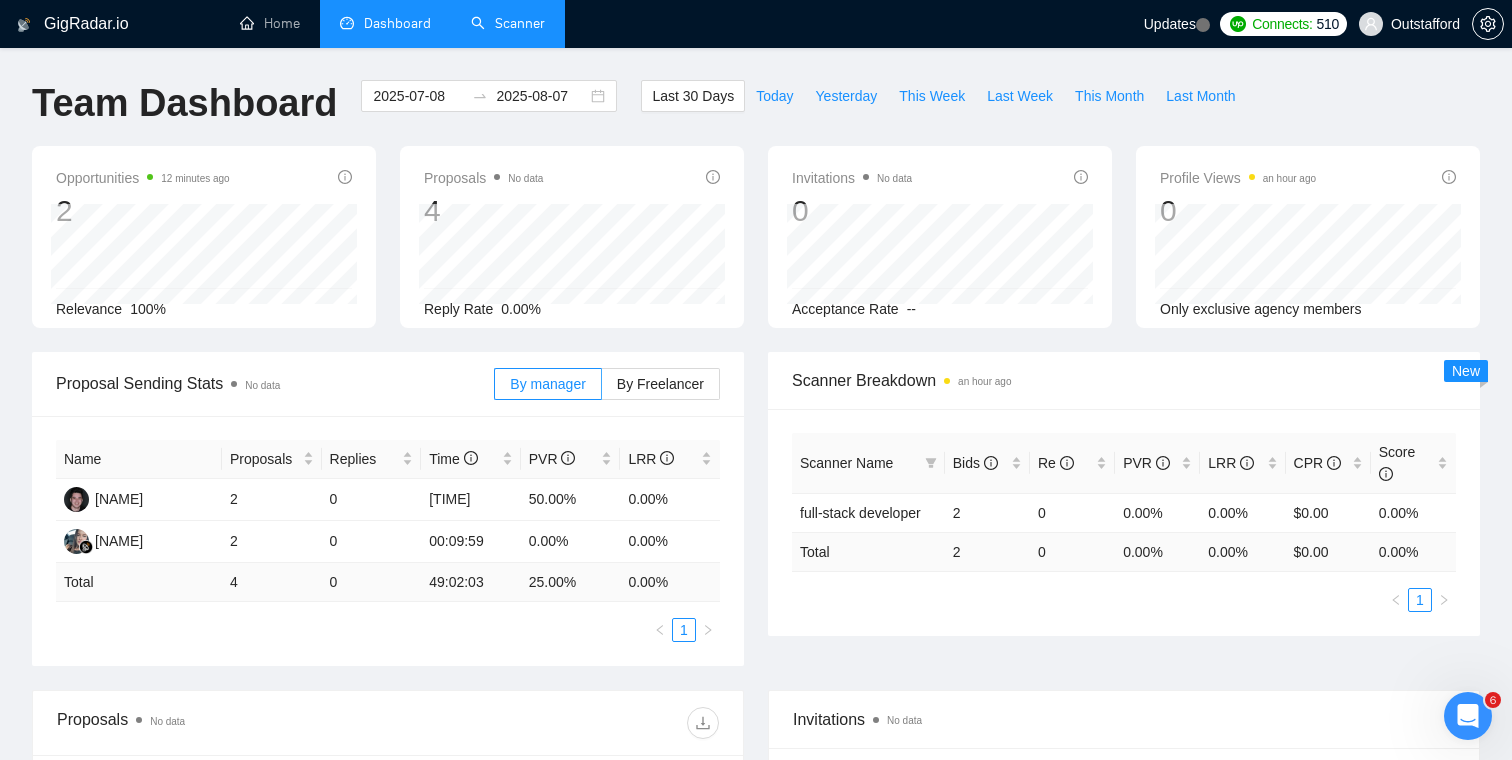 click on "Scanner" at bounding box center (508, 23) 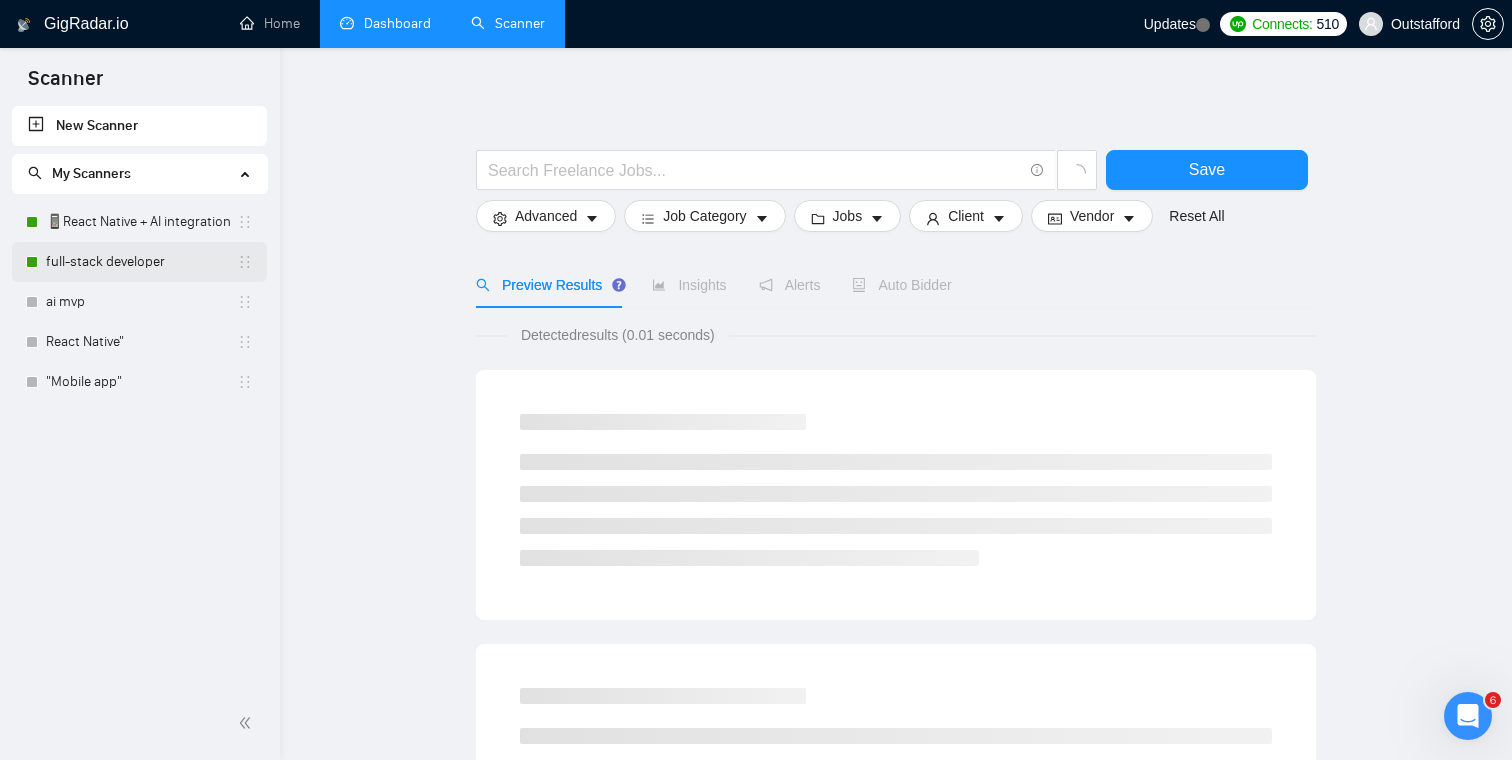 click on "full-stack developer" at bounding box center [141, 262] 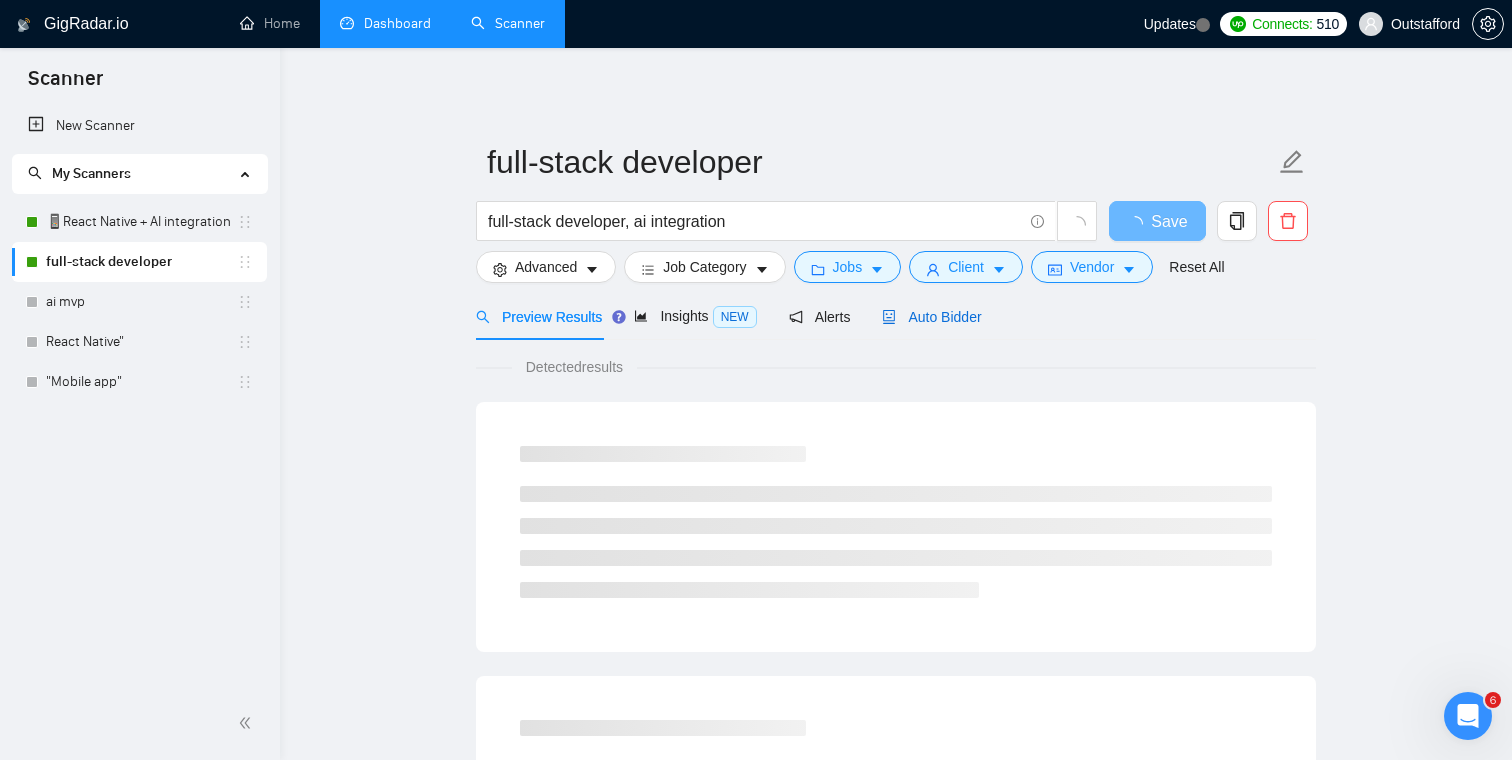 click on "Auto Bidder" at bounding box center [931, 317] 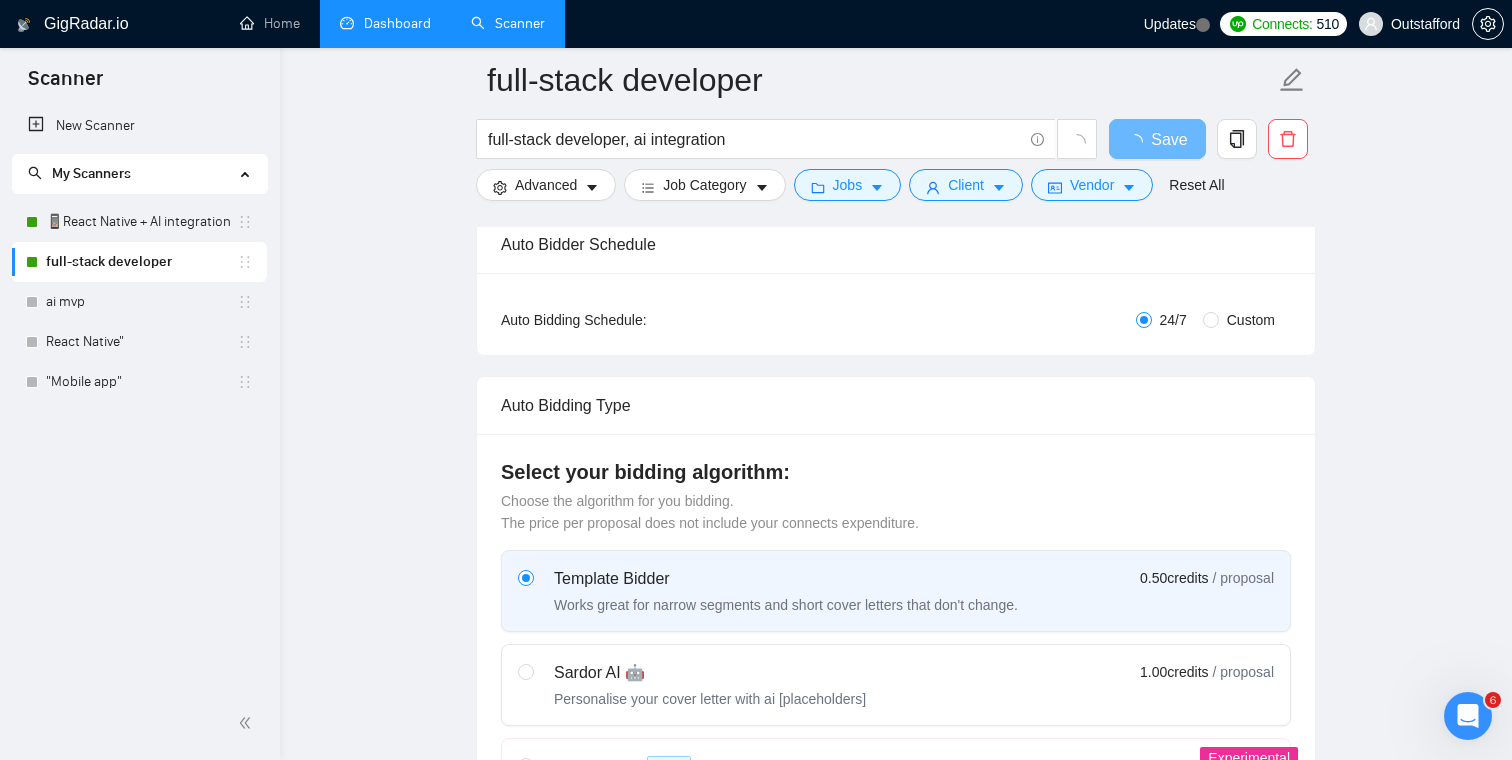 type 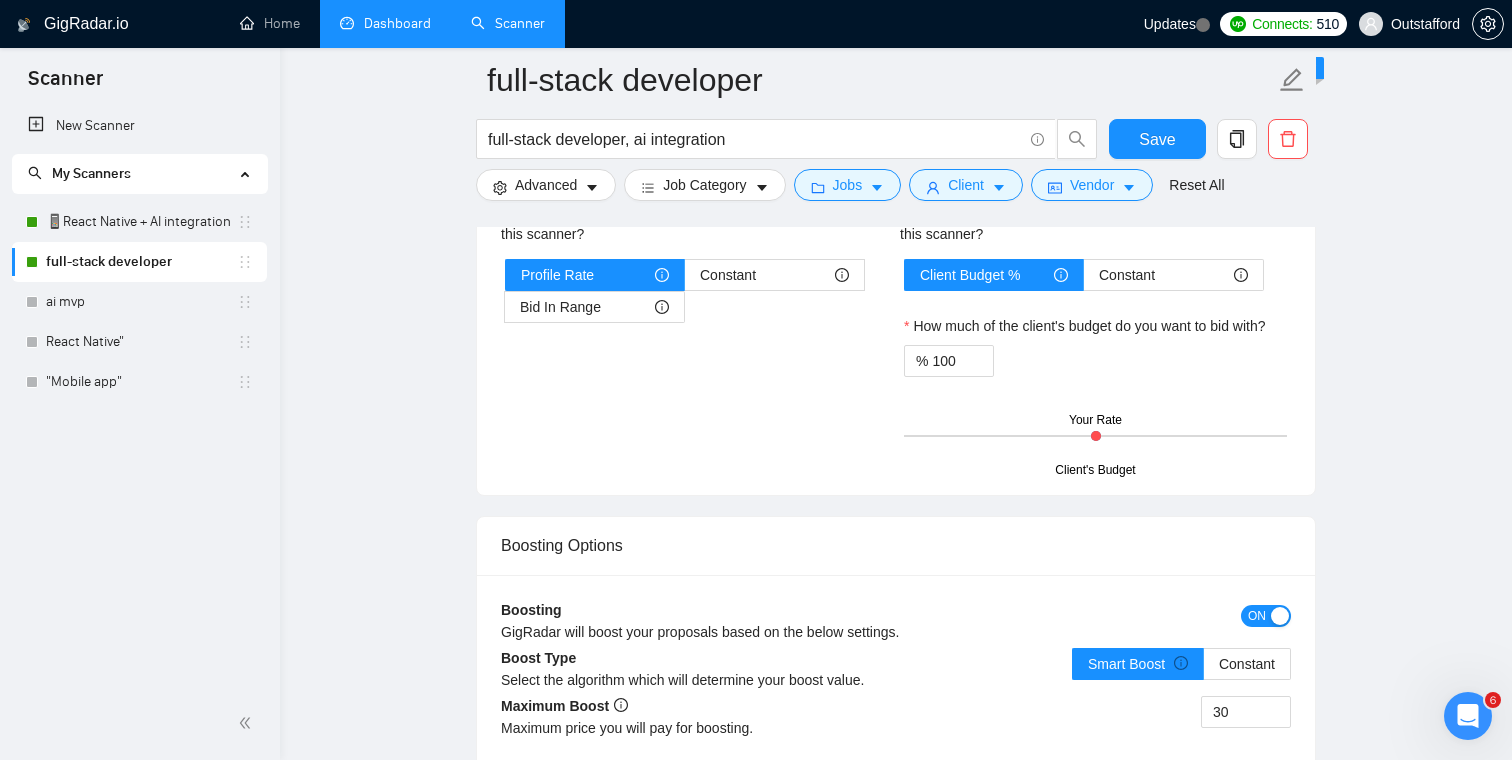 scroll, scrollTop: 2396, scrollLeft: 0, axis: vertical 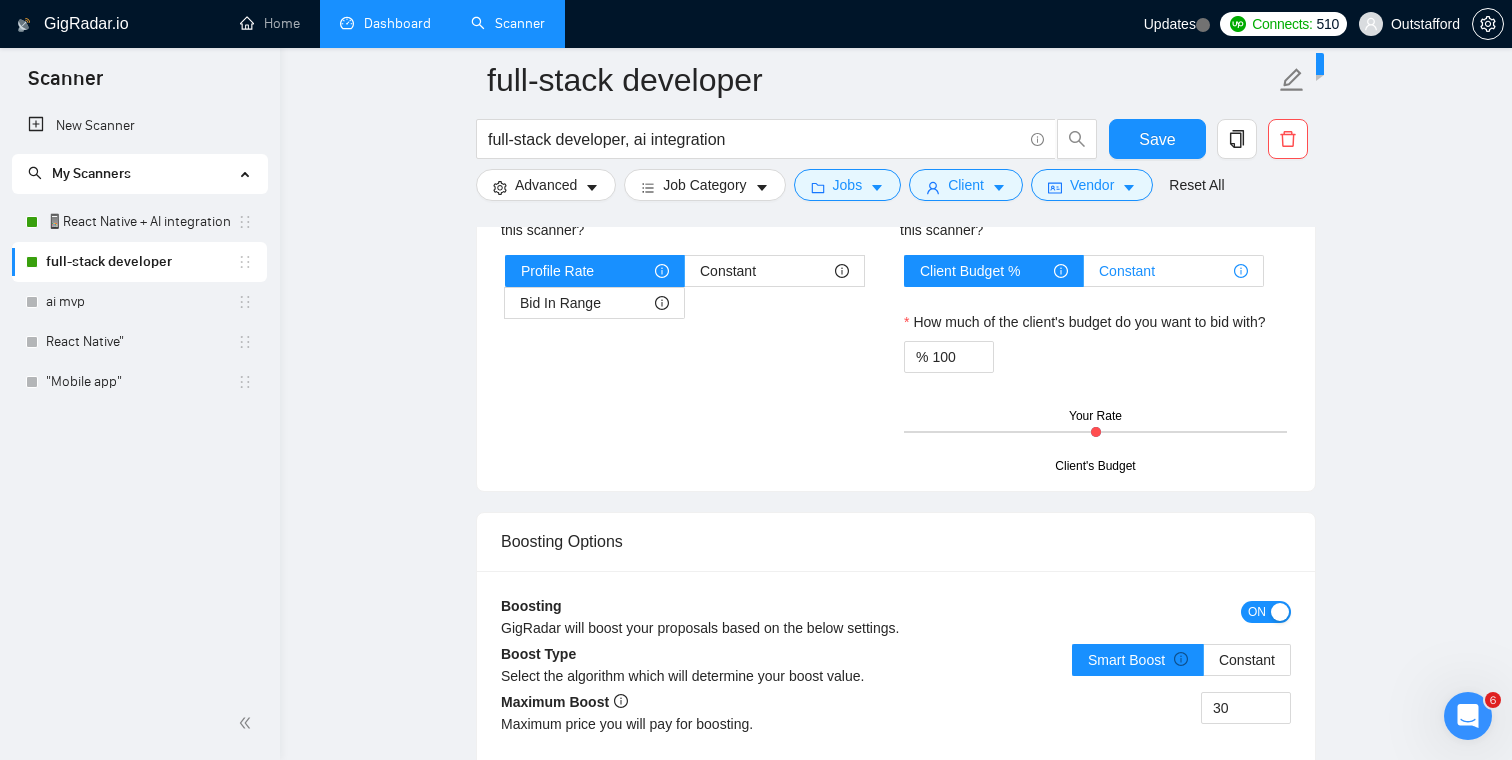click on "Constant" at bounding box center [1127, 271] 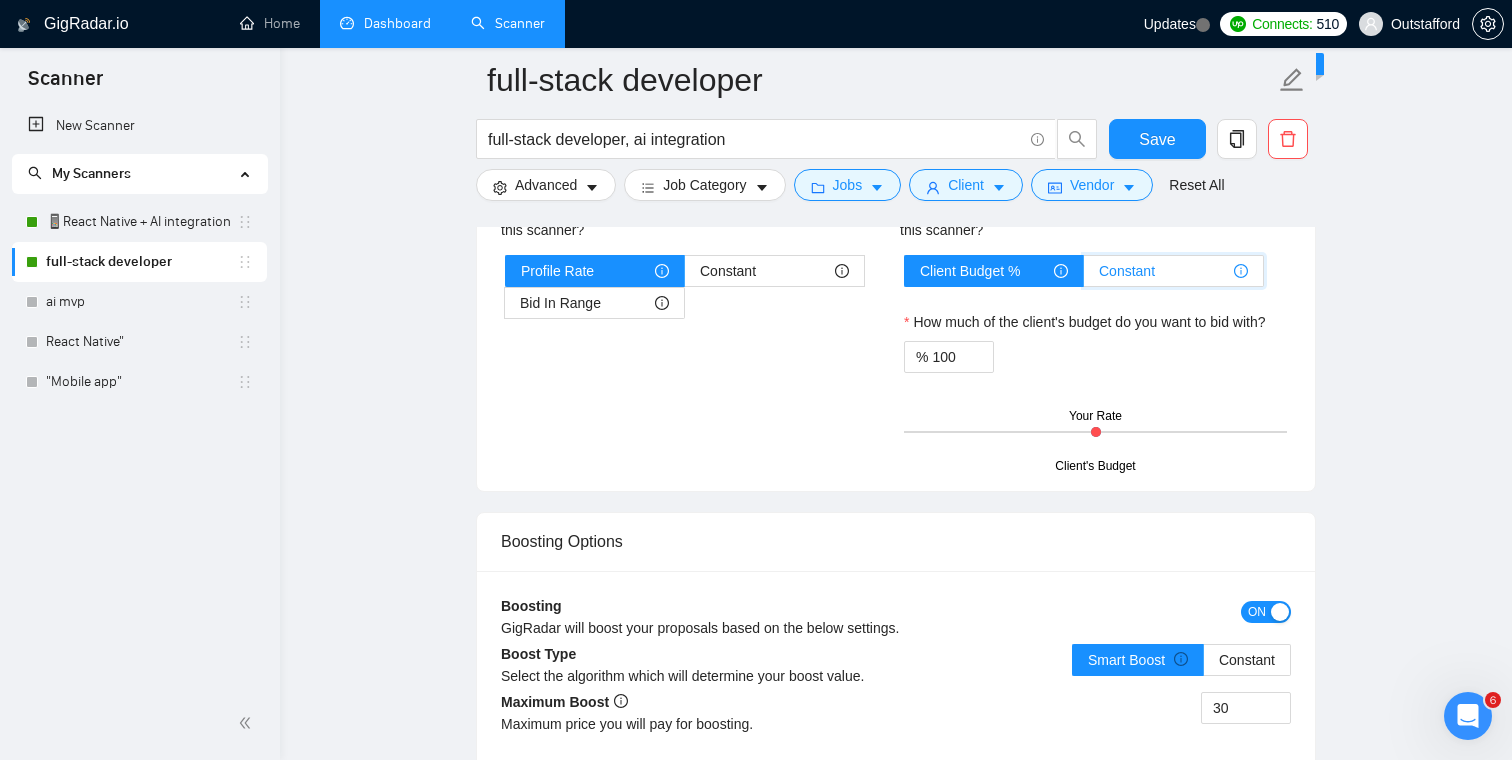 click on "Constant" at bounding box center [1084, 276] 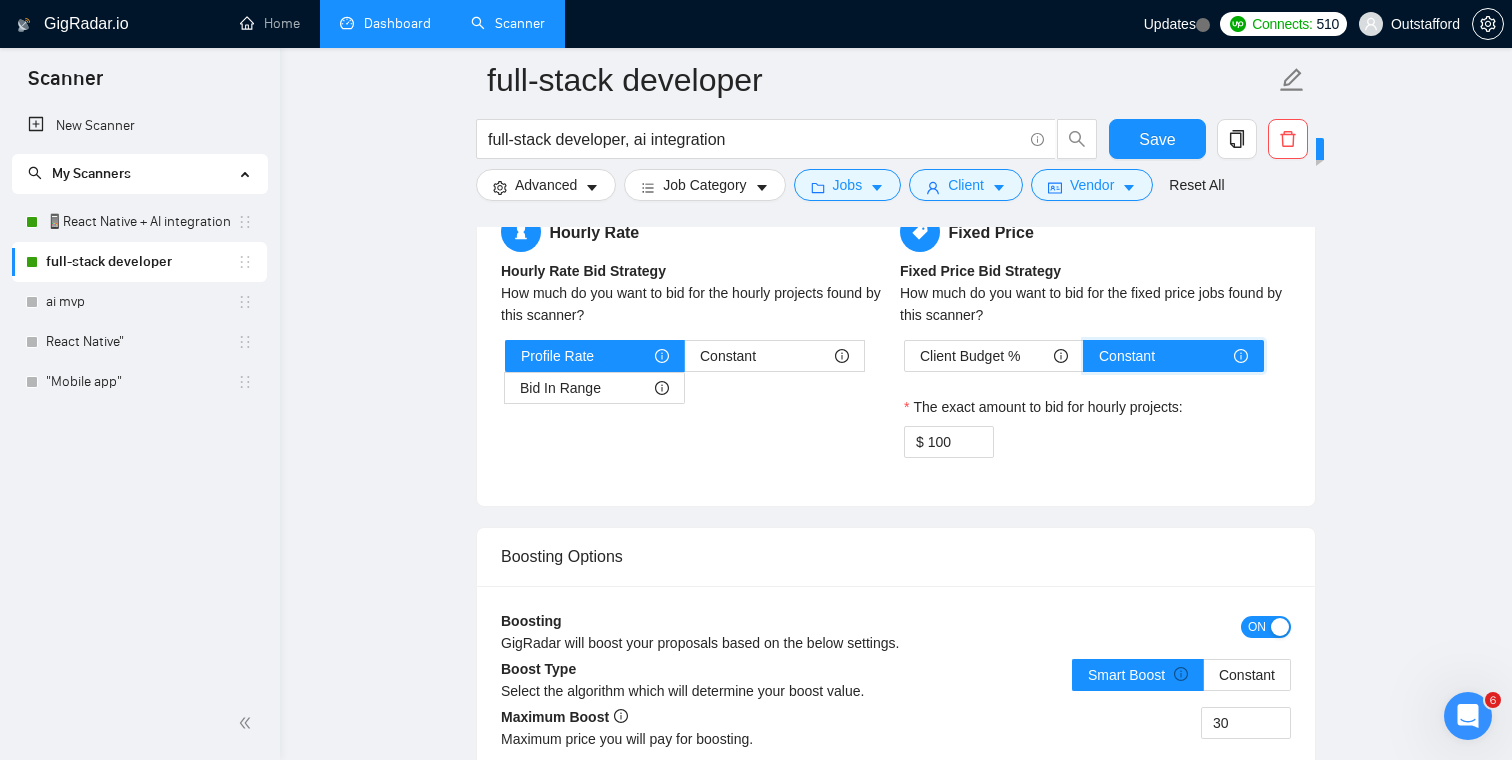 scroll, scrollTop: 2310, scrollLeft: 0, axis: vertical 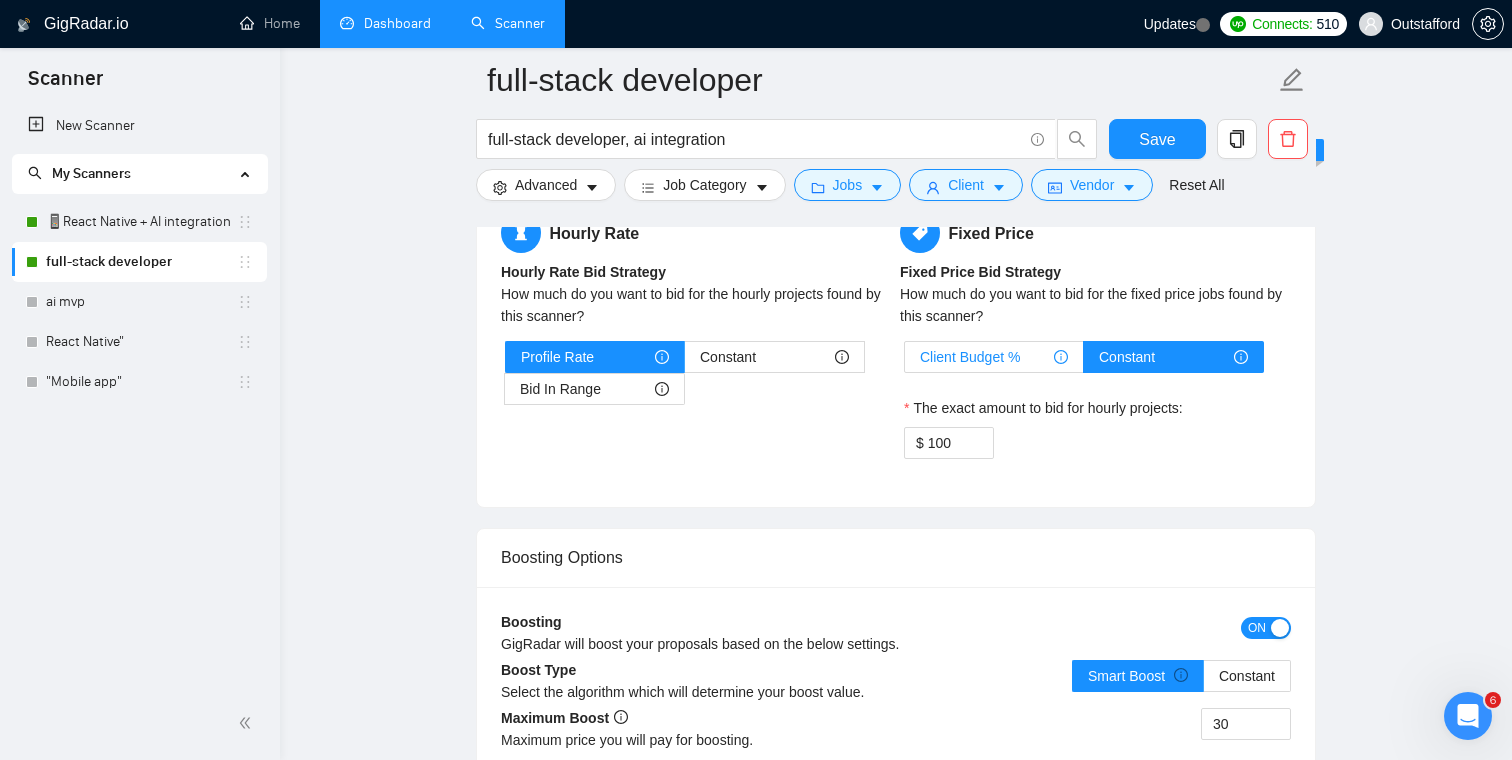 click on "Client Budget %" at bounding box center (970, 357) 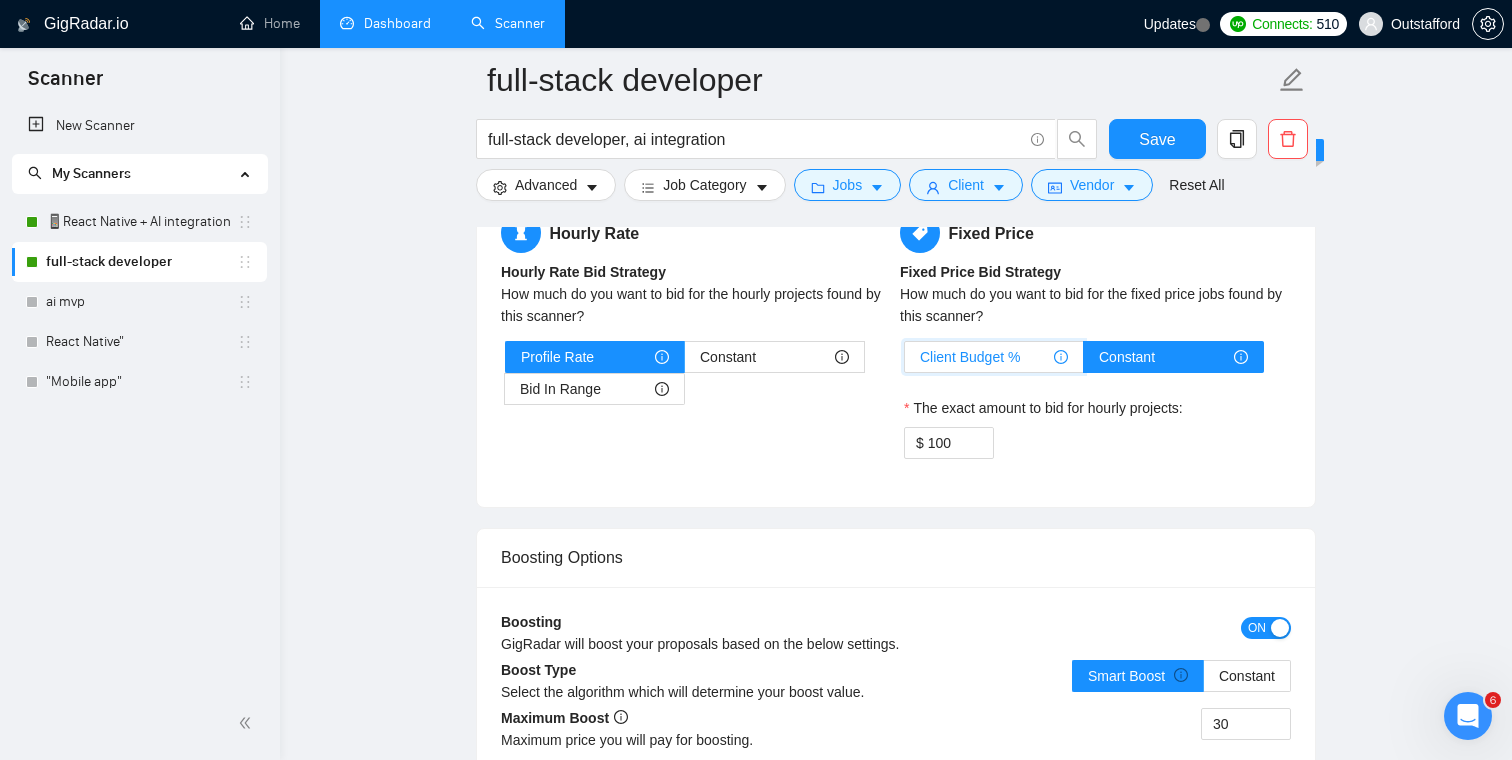 click on "Client Budget %" at bounding box center [905, 362] 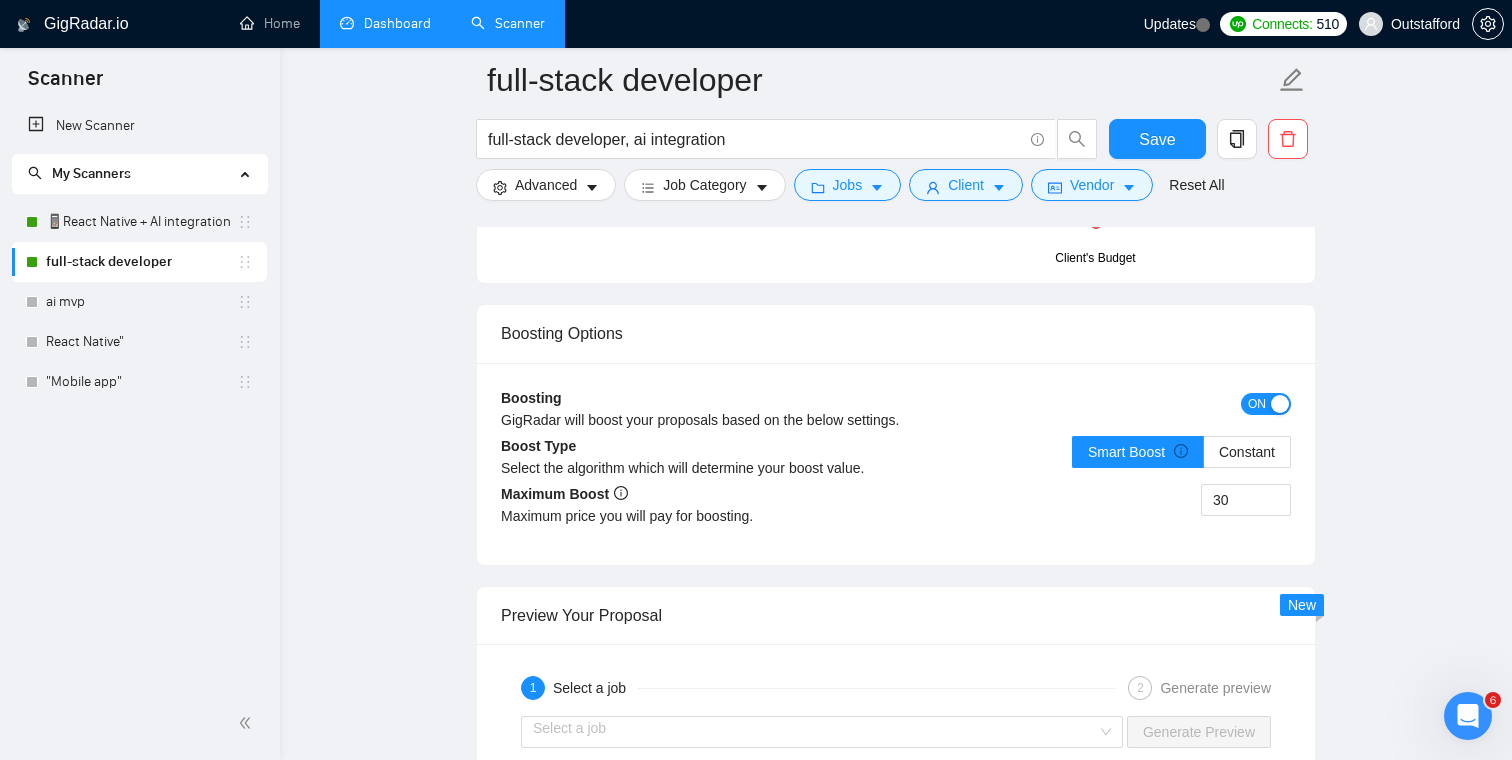 scroll, scrollTop: 2657, scrollLeft: 0, axis: vertical 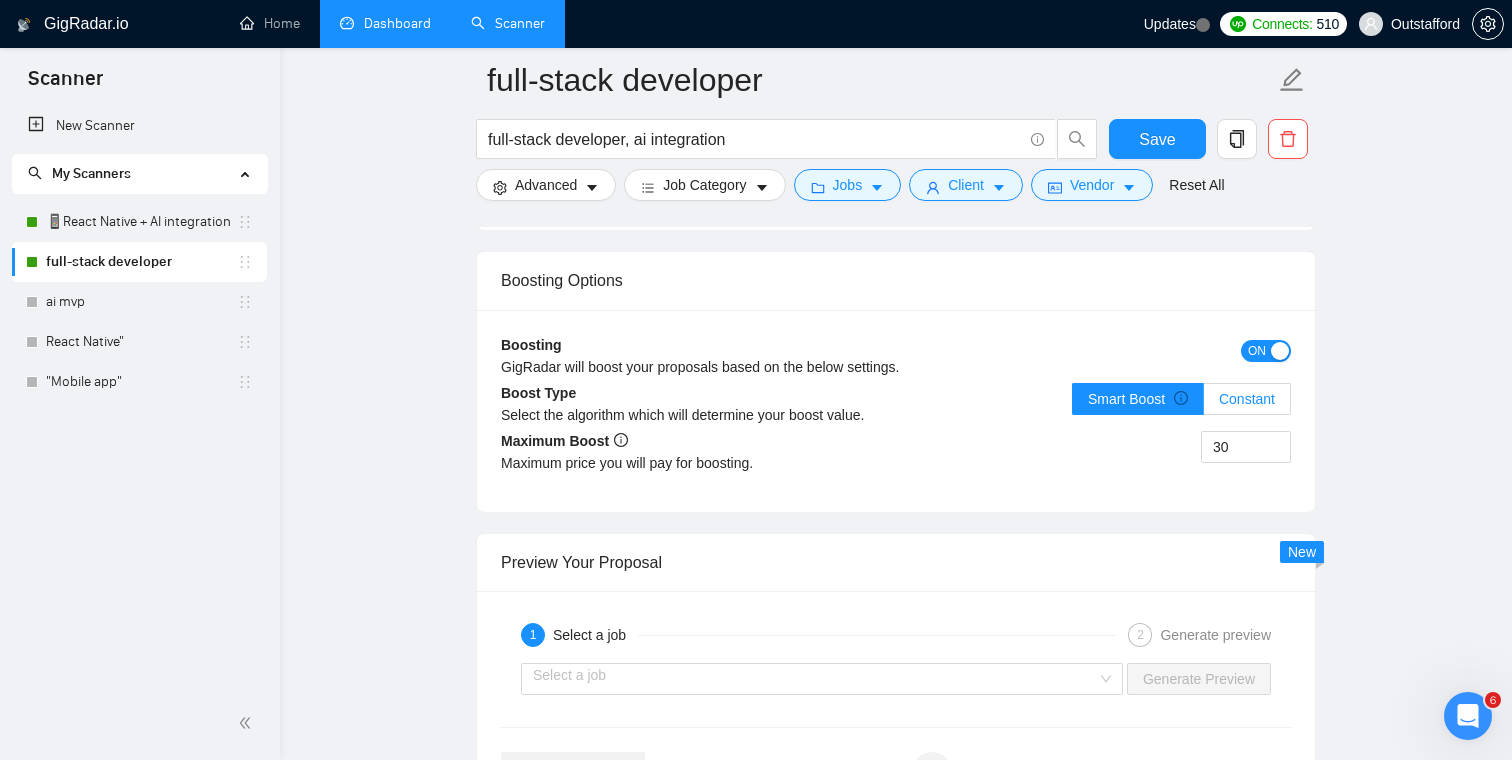 click on "Constant" at bounding box center [1247, 399] 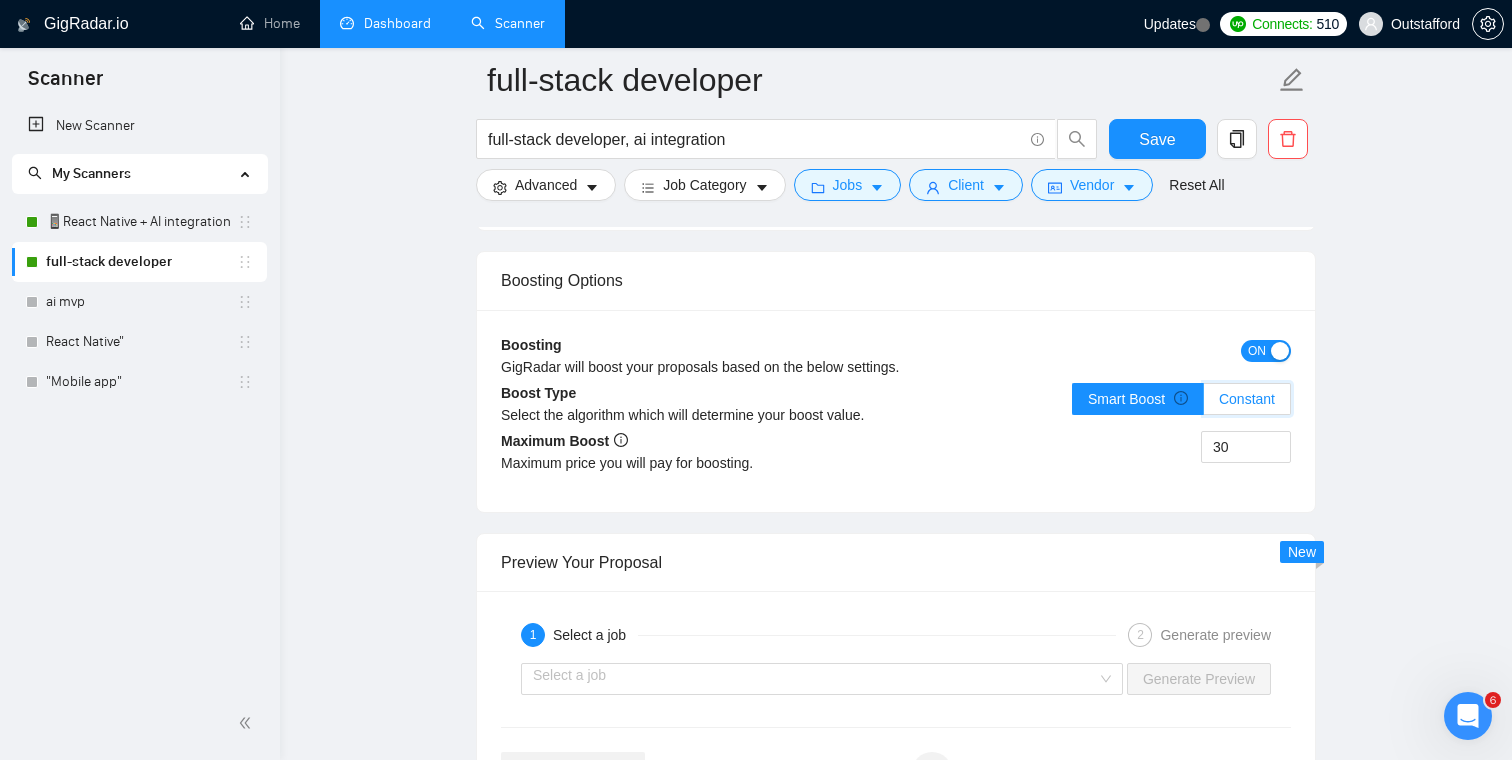 click on "Constant" at bounding box center (1204, 404) 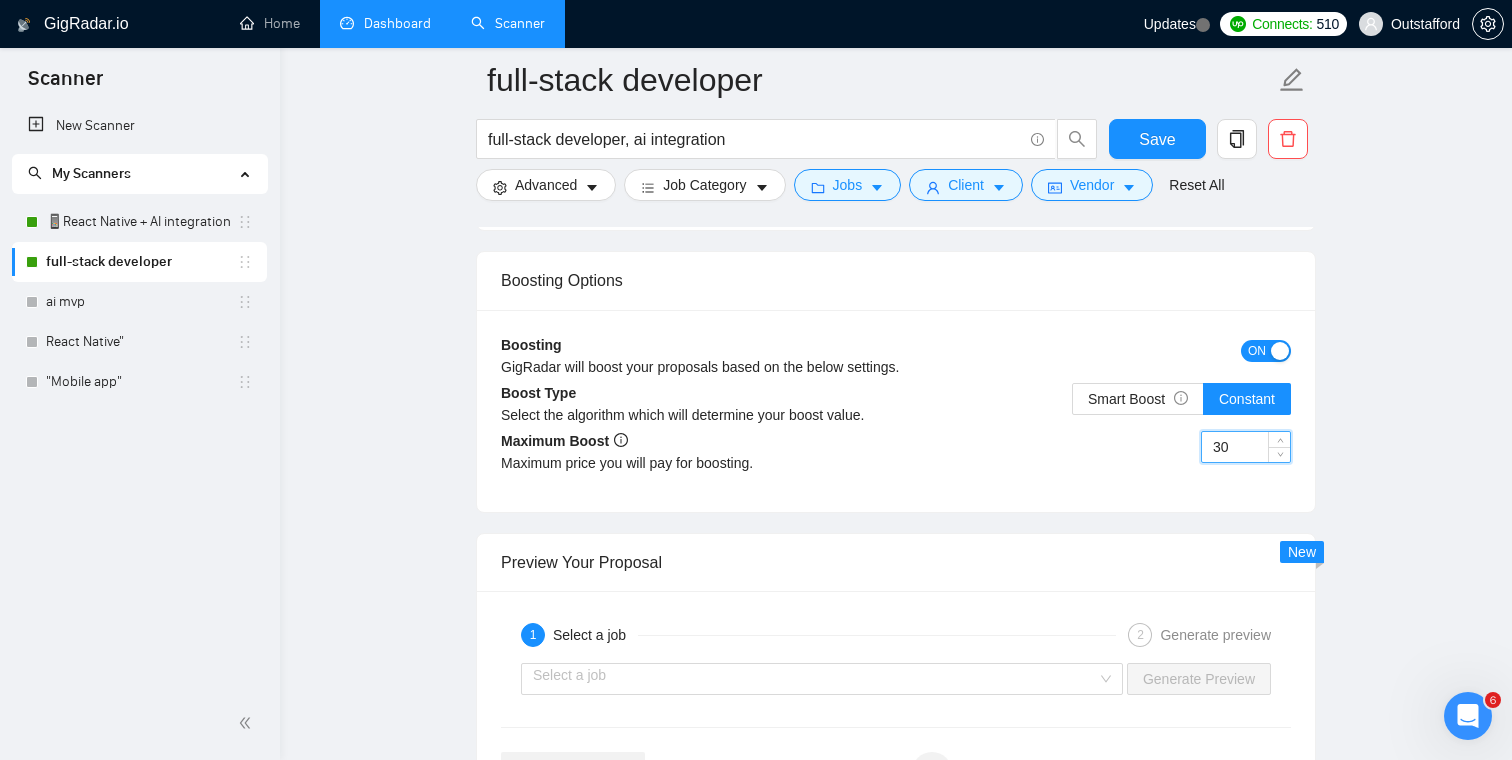 drag, startPoint x: 1231, startPoint y: 448, endPoint x: 1209, endPoint y: 448, distance: 22 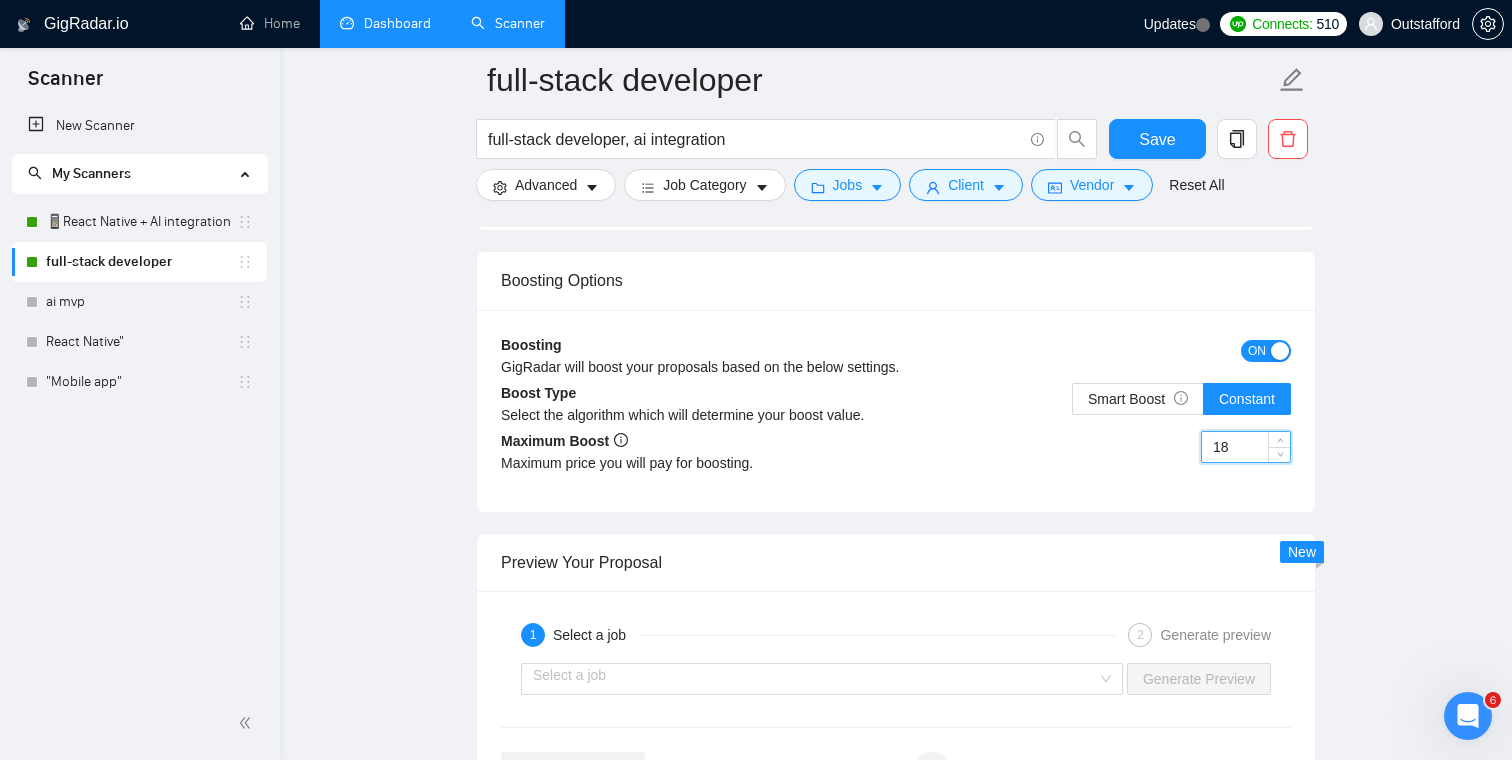 type on "18" 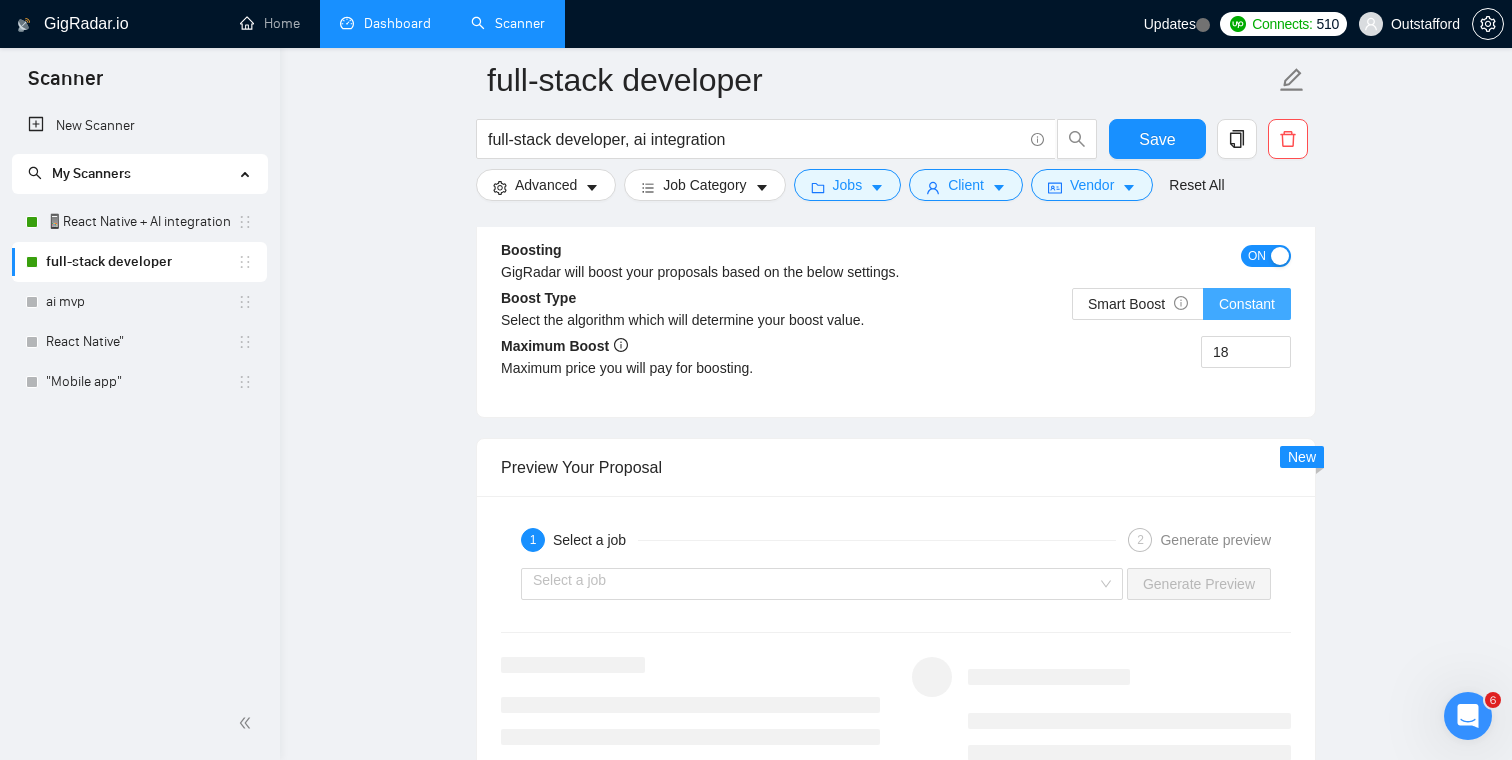 scroll, scrollTop: 2754, scrollLeft: 0, axis: vertical 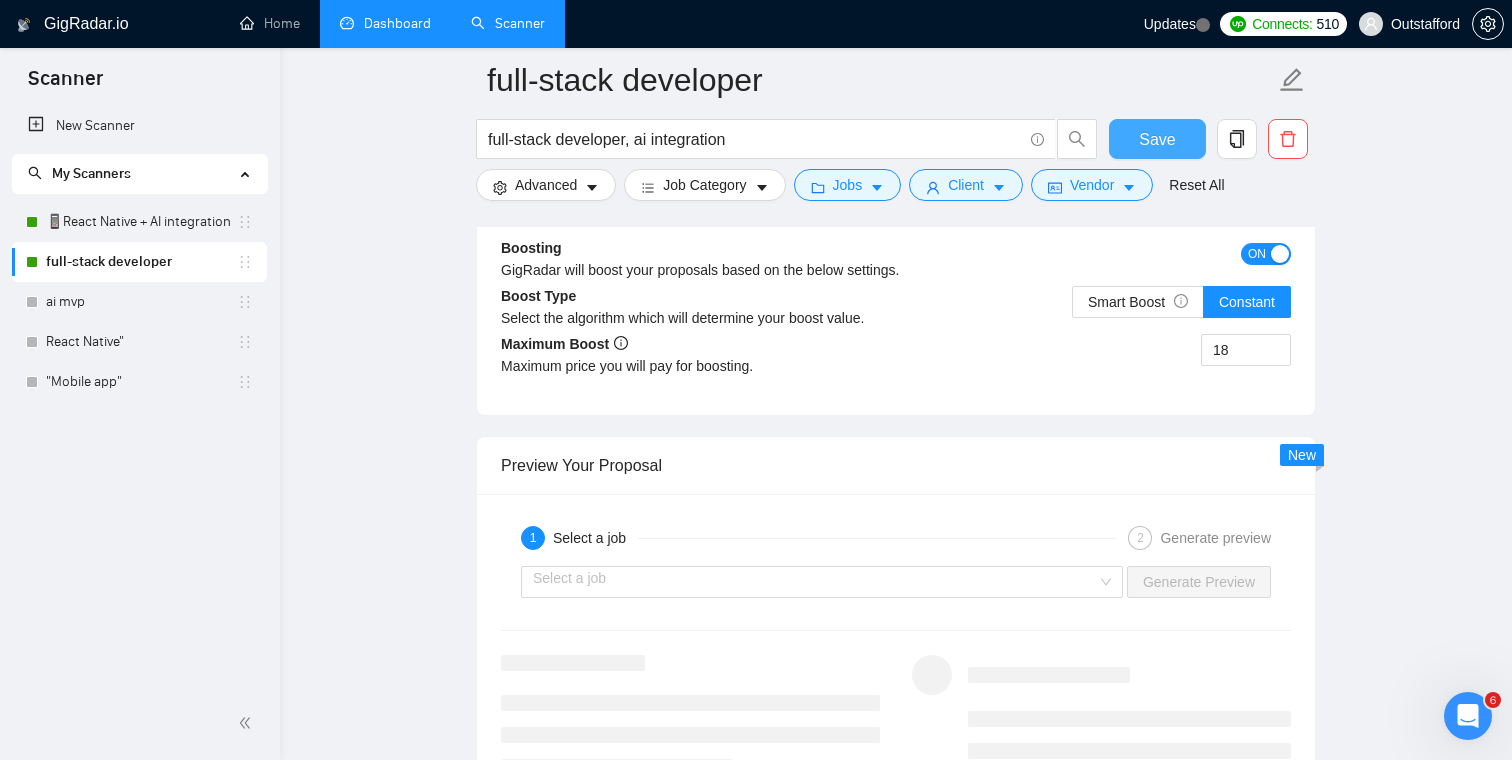 click on "Save" at bounding box center (1157, 139) 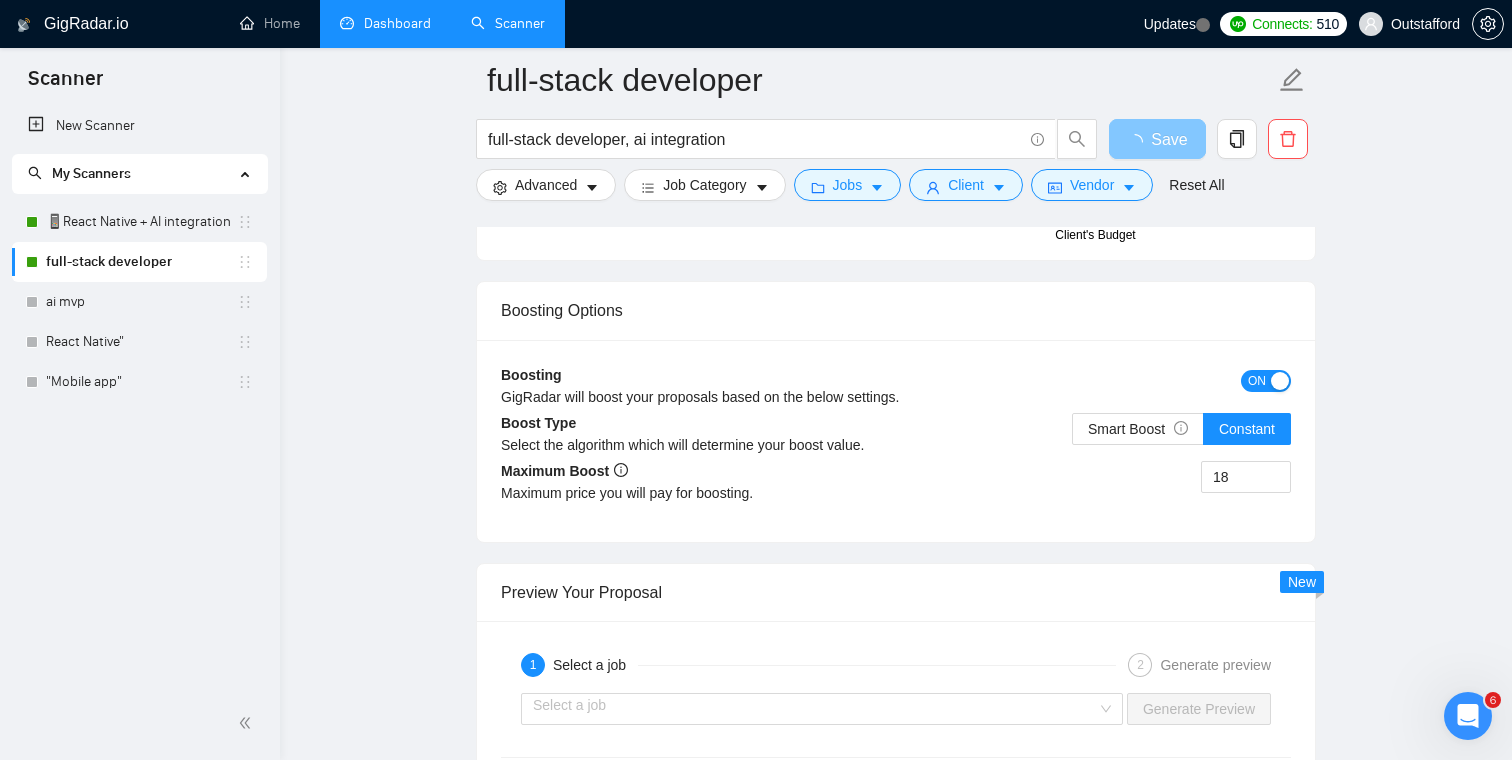 scroll, scrollTop: 2589, scrollLeft: 0, axis: vertical 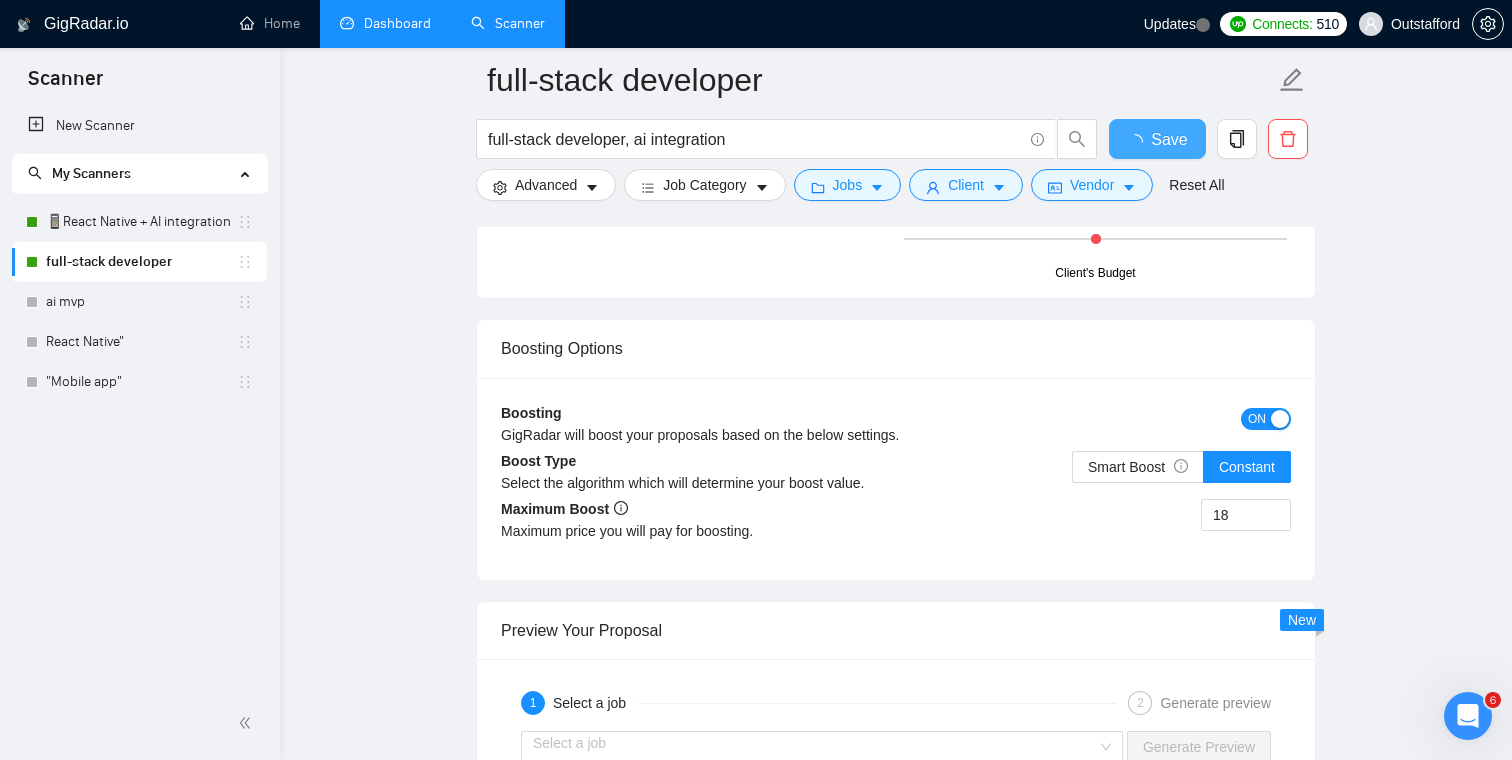 type 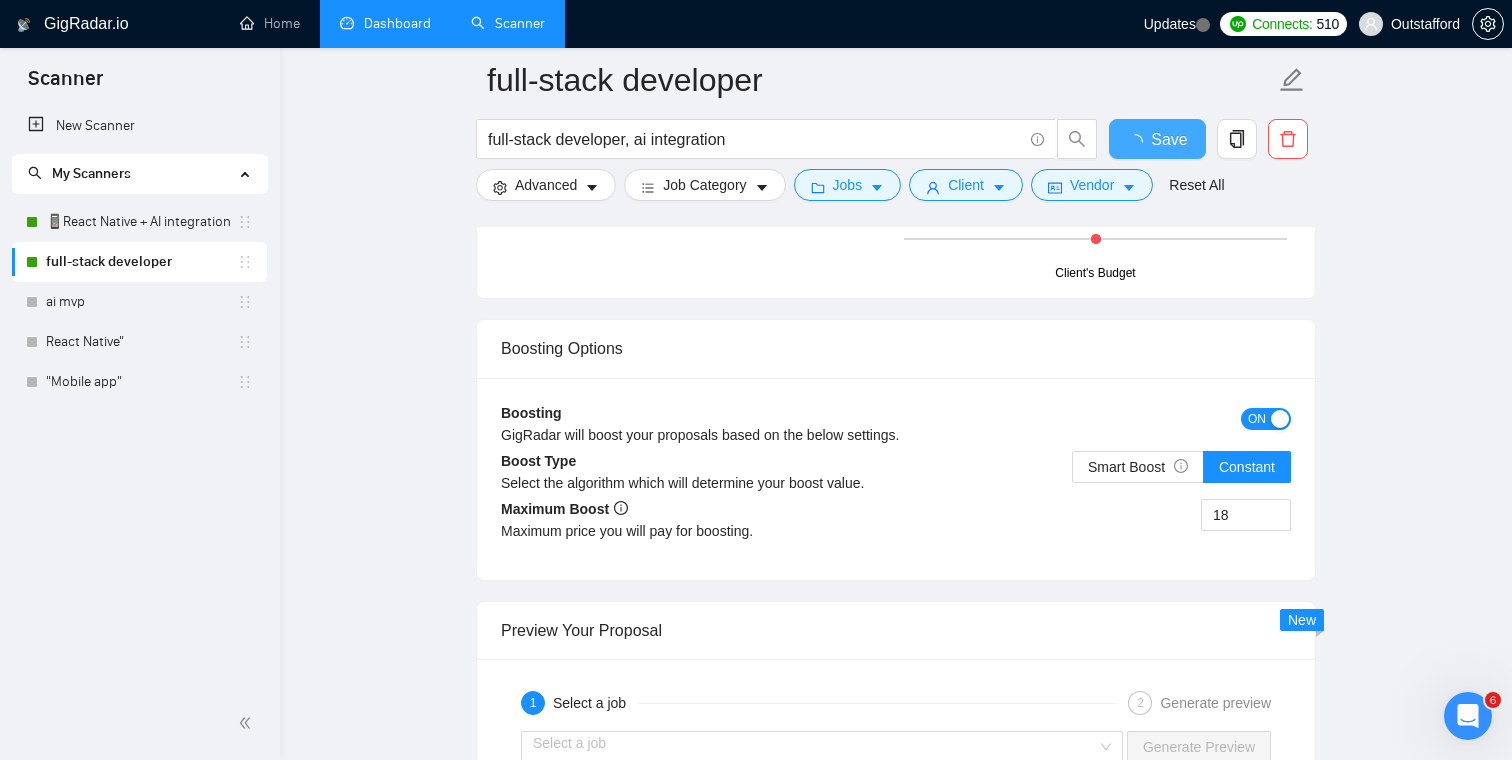 checkbox on "true" 